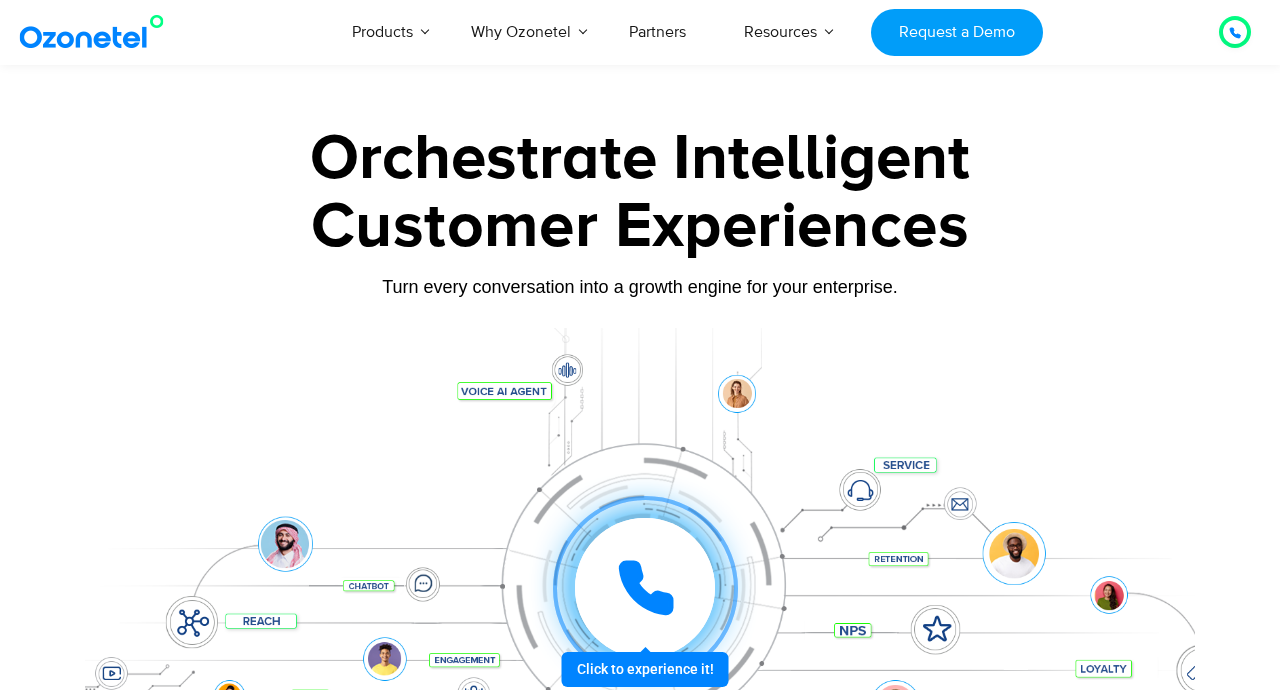 scroll, scrollTop: 639, scrollLeft: 0, axis: vertical 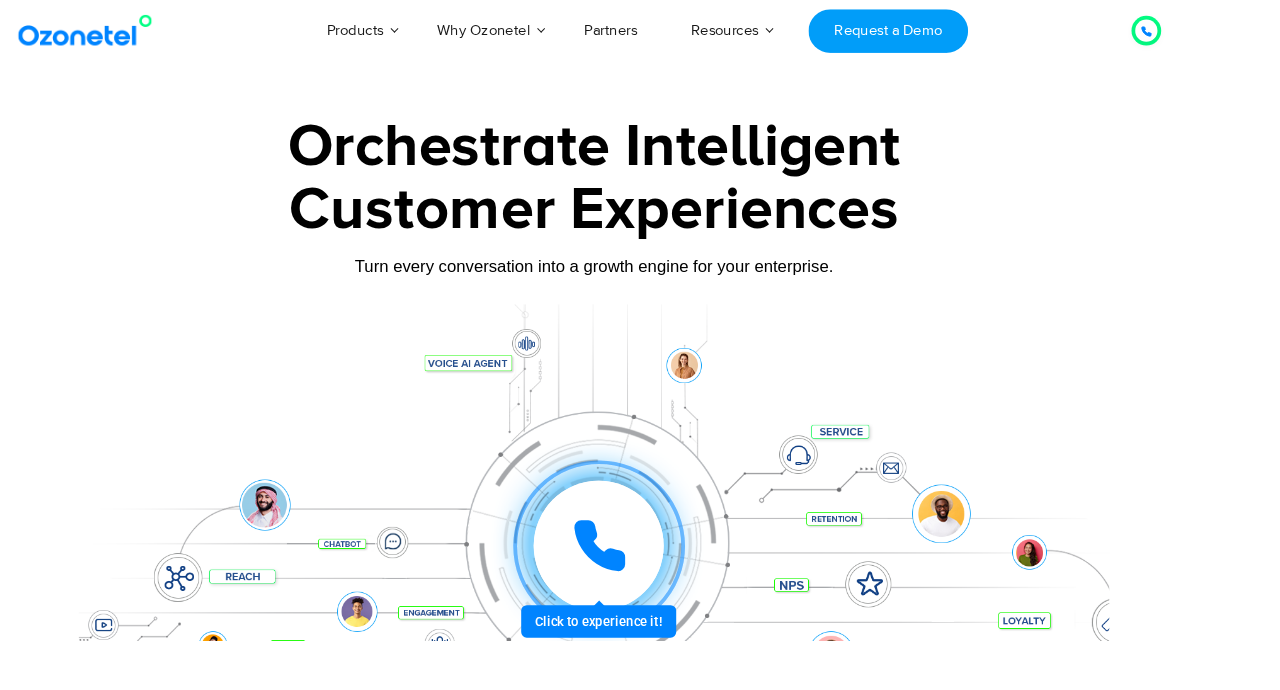 click at bounding box center (645, 588) 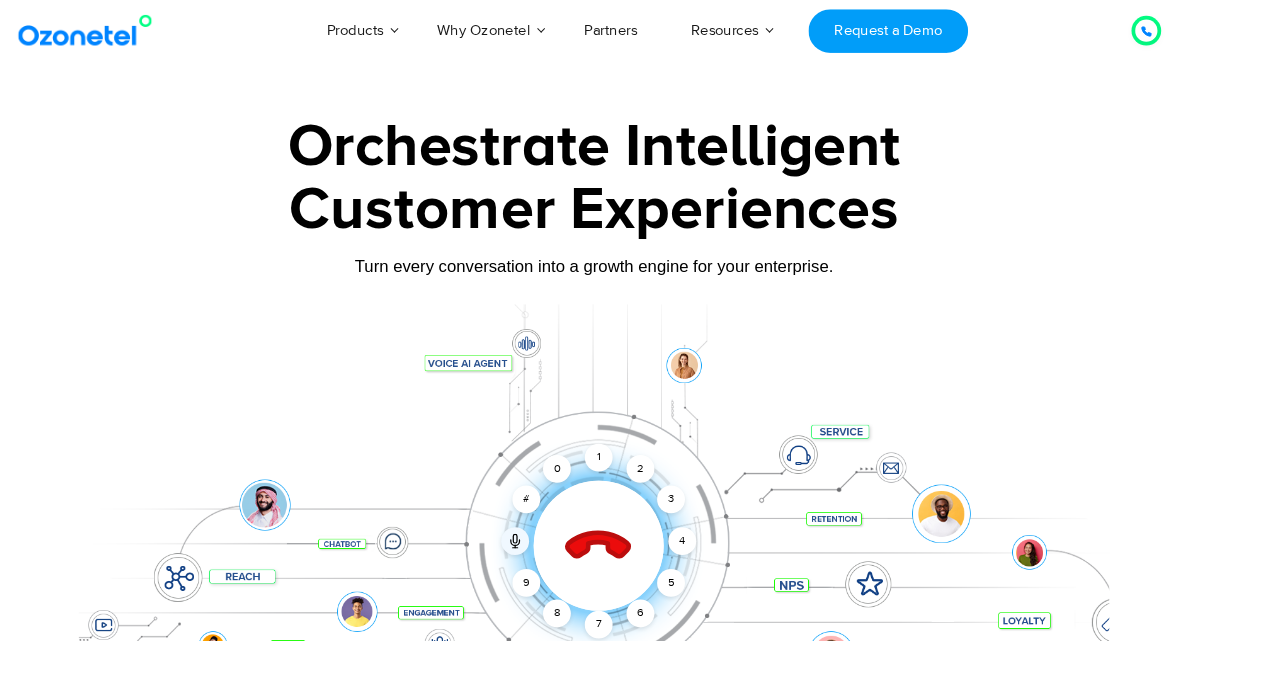 click on "1" at bounding box center (645, 493) 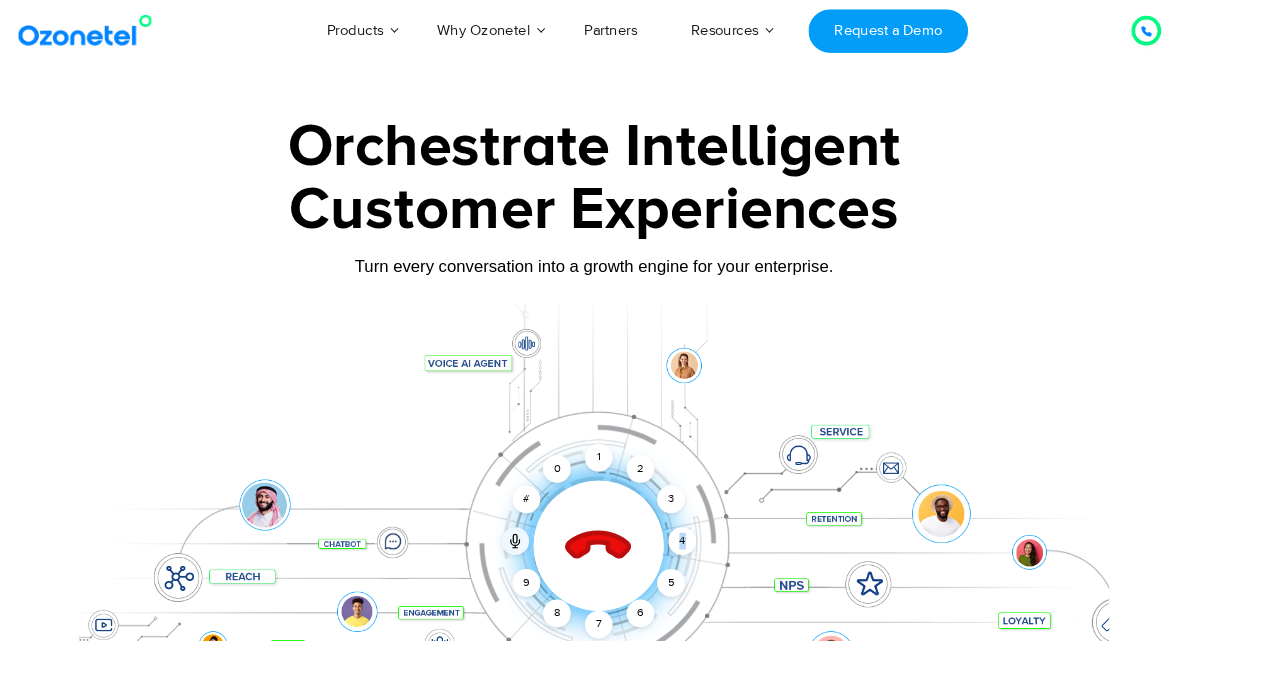 click on "4" at bounding box center (735, 583) 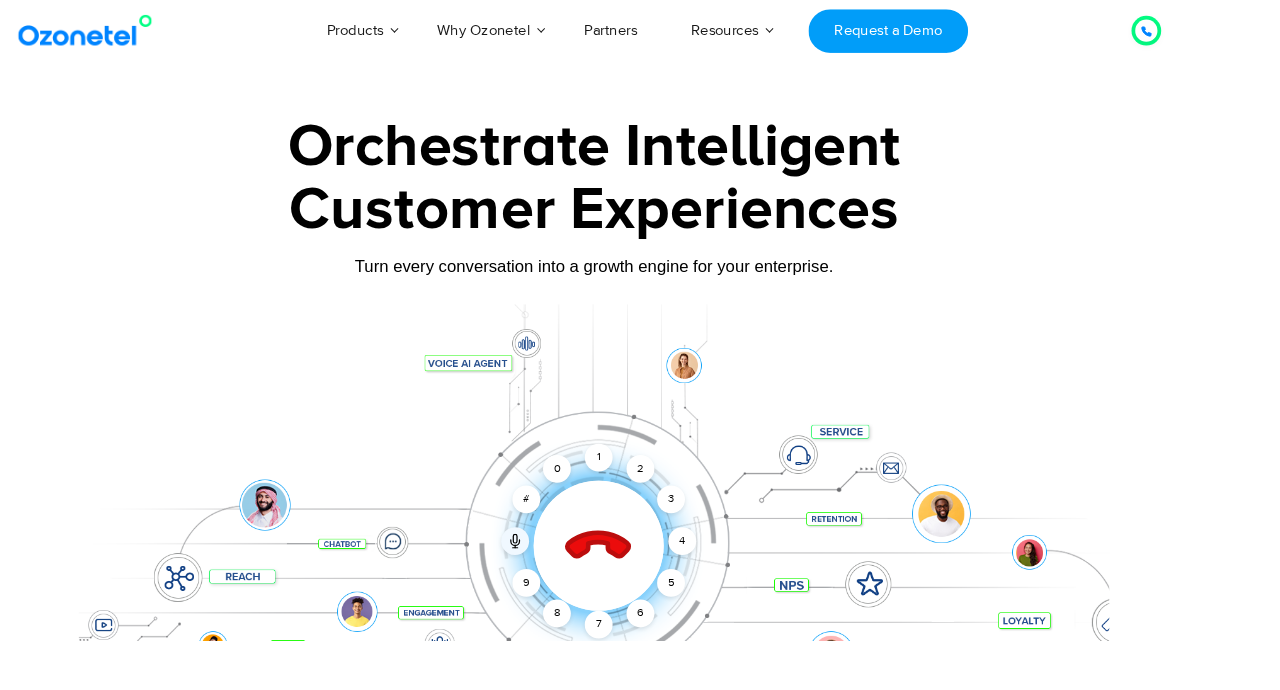 click on "Click to end call
Call connected
1 2 3 4 5 6 7 8 9
# 0" at bounding box center [640, 548] 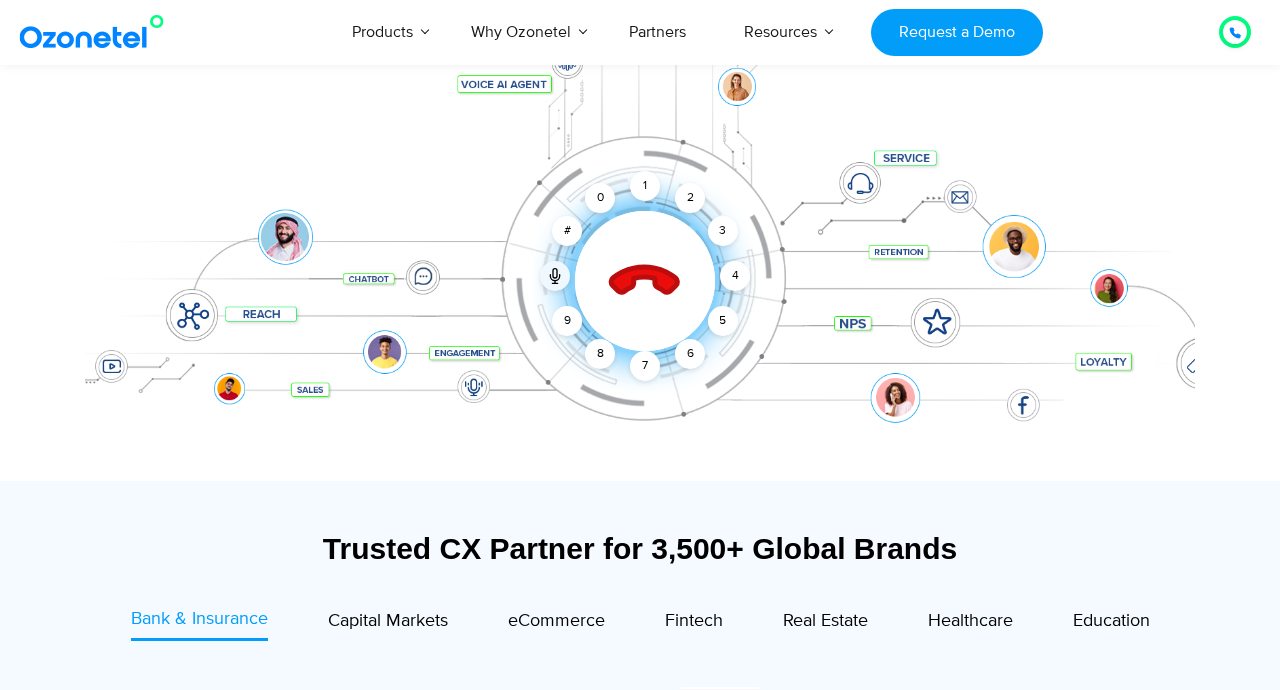 scroll, scrollTop: 317, scrollLeft: 0, axis: vertical 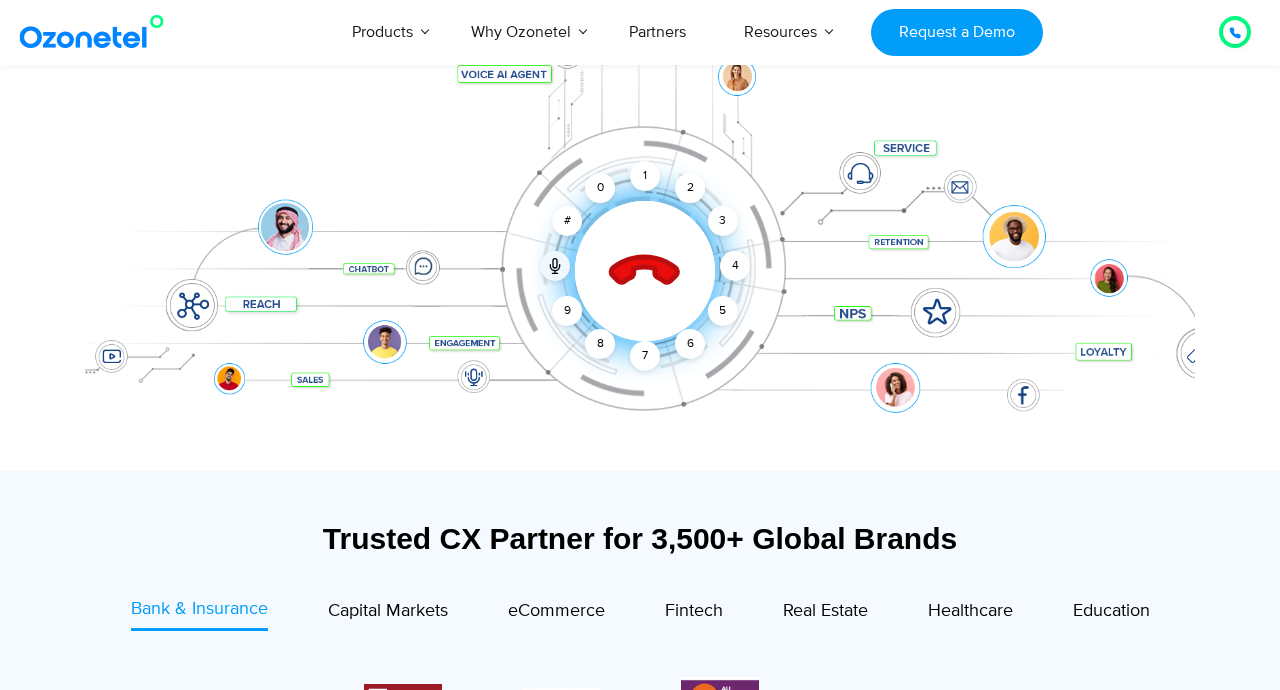 click on "0" at bounding box center (600, 188) 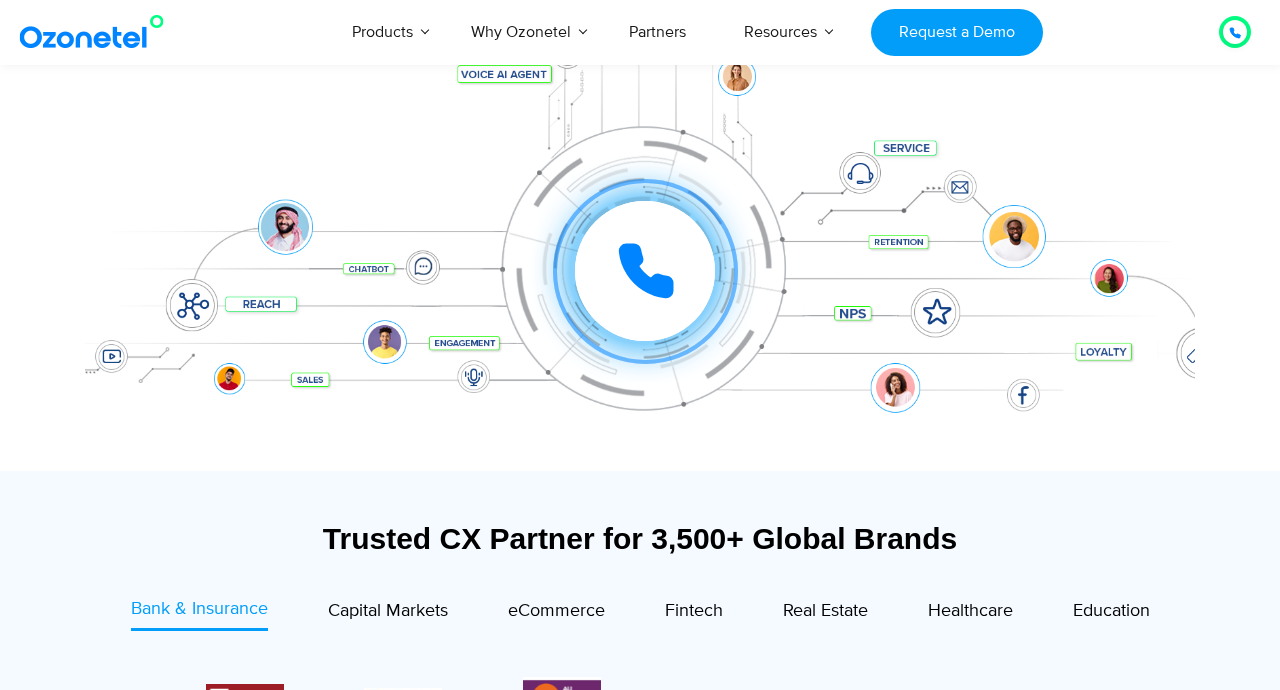 click 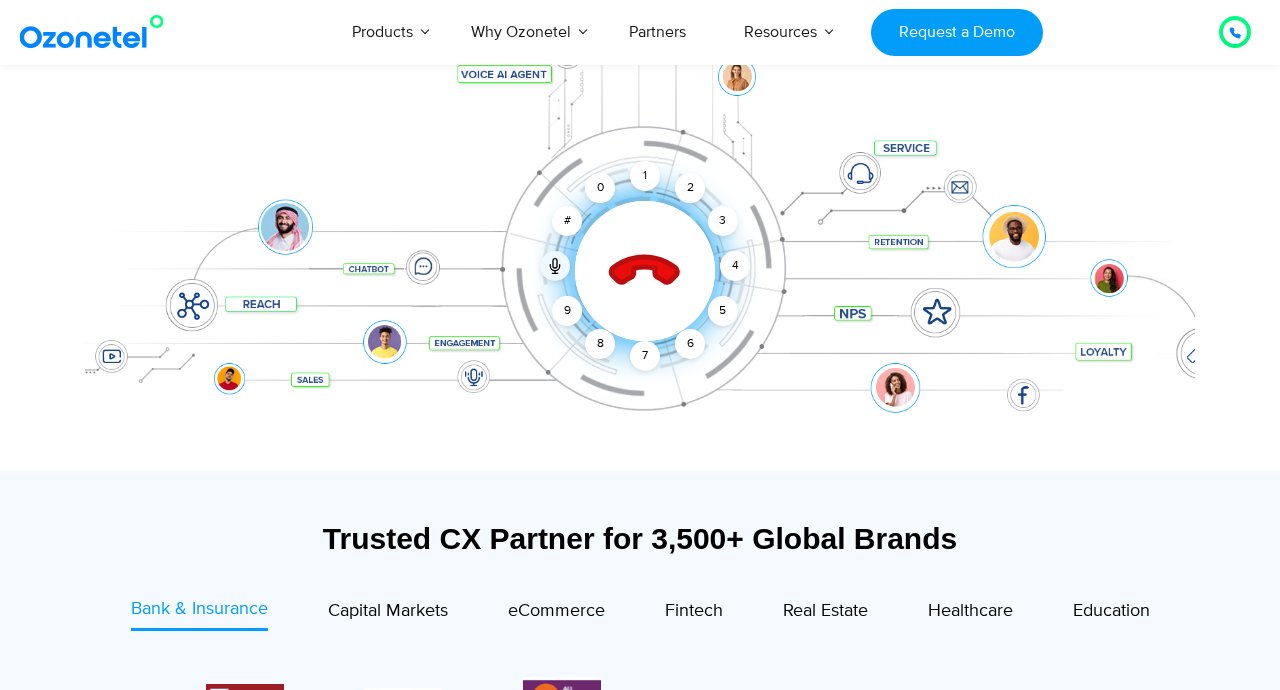 click at bounding box center [640, 130] 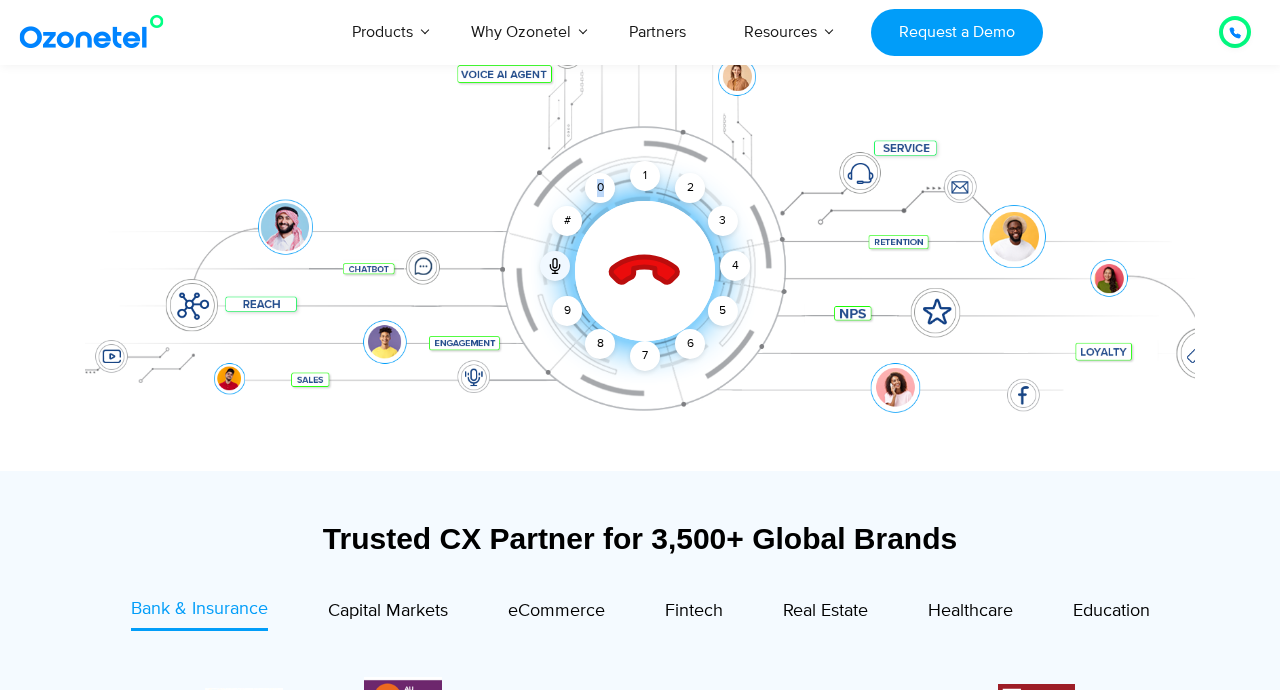 click on "1" at bounding box center [645, 176] 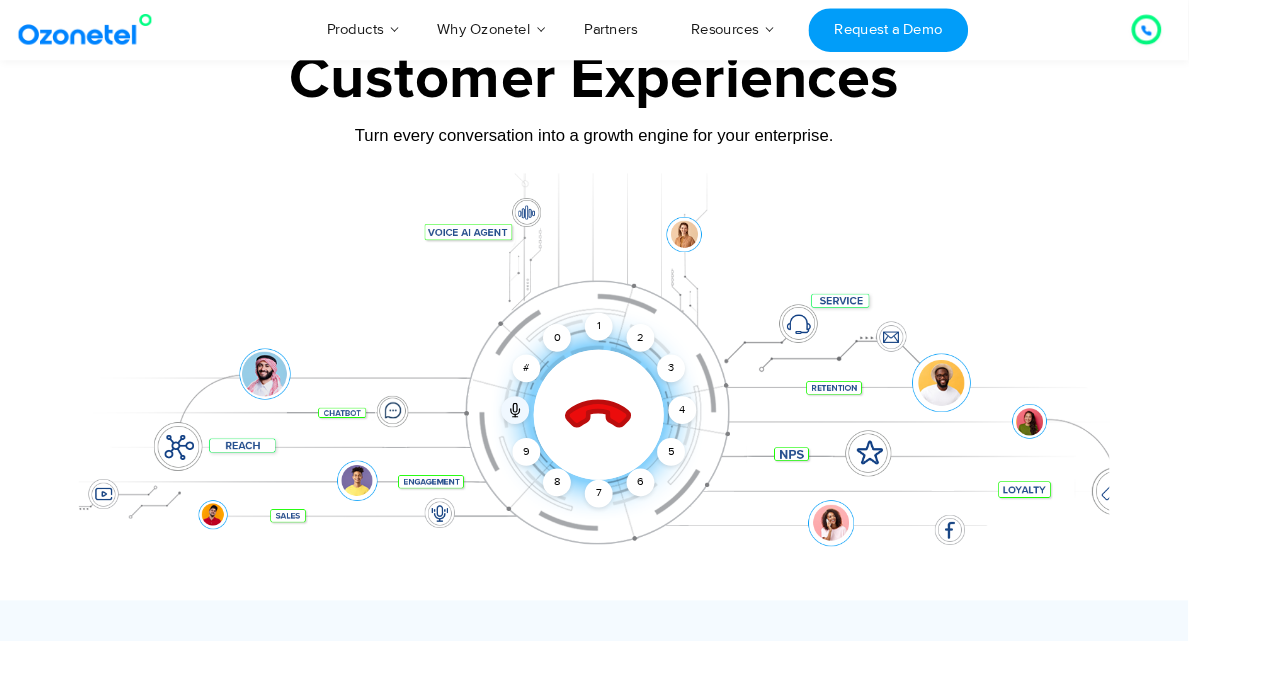 scroll, scrollTop: 0, scrollLeft: 0, axis: both 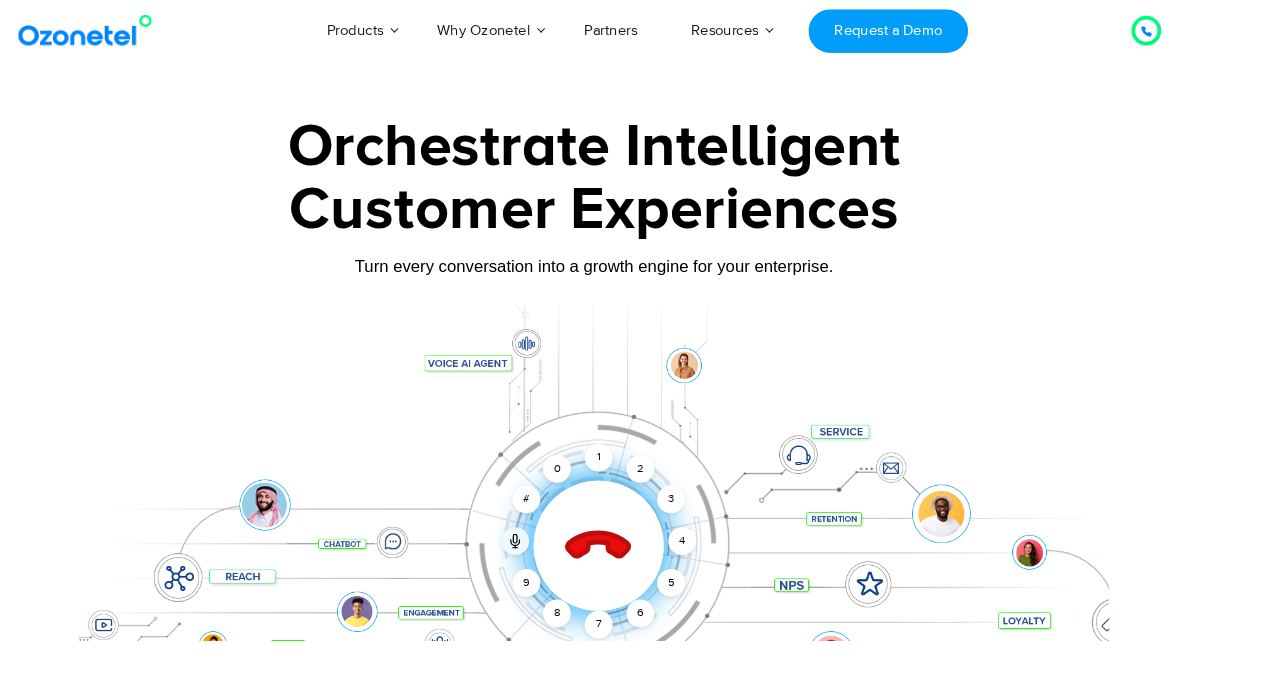 click 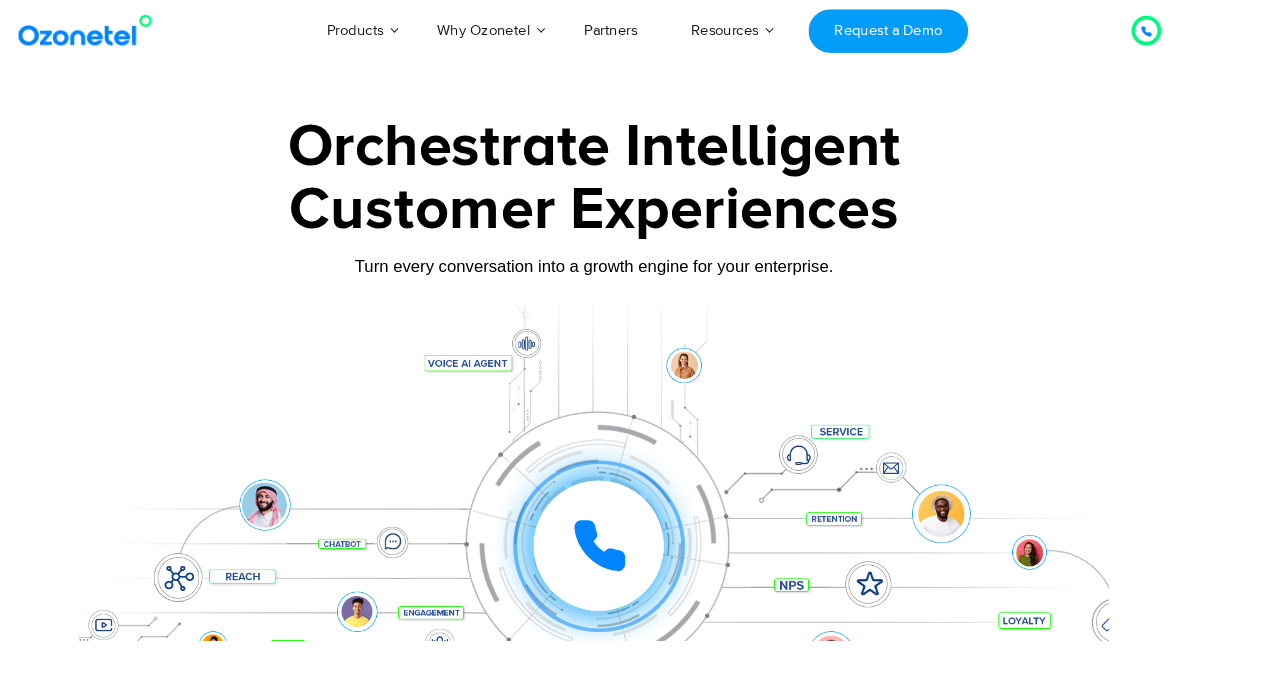 click 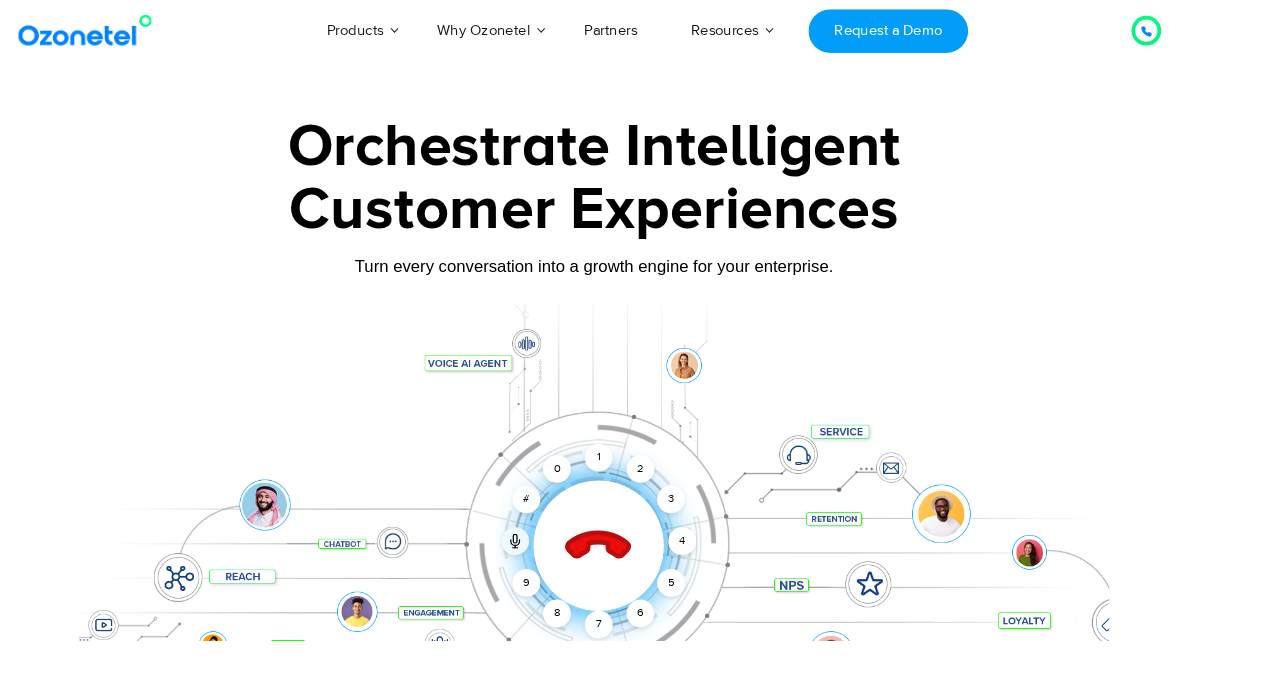 click on "2" at bounding box center [690, 505] 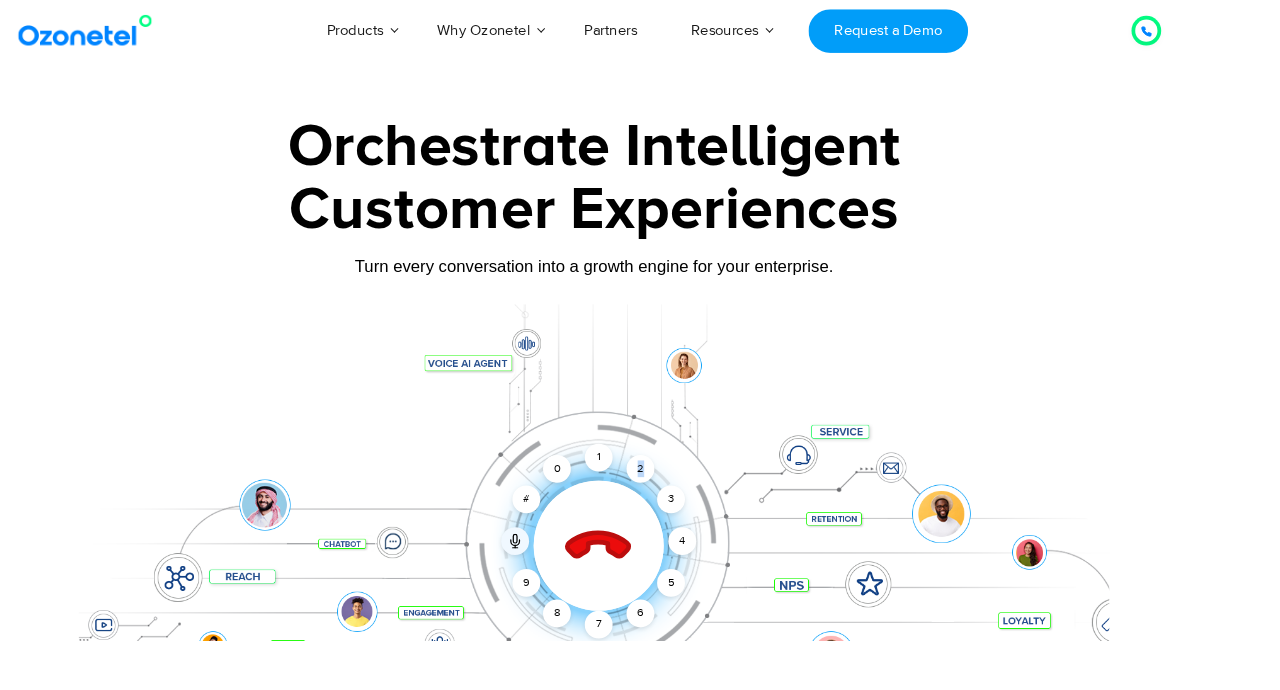 click on "0" at bounding box center [600, 505] 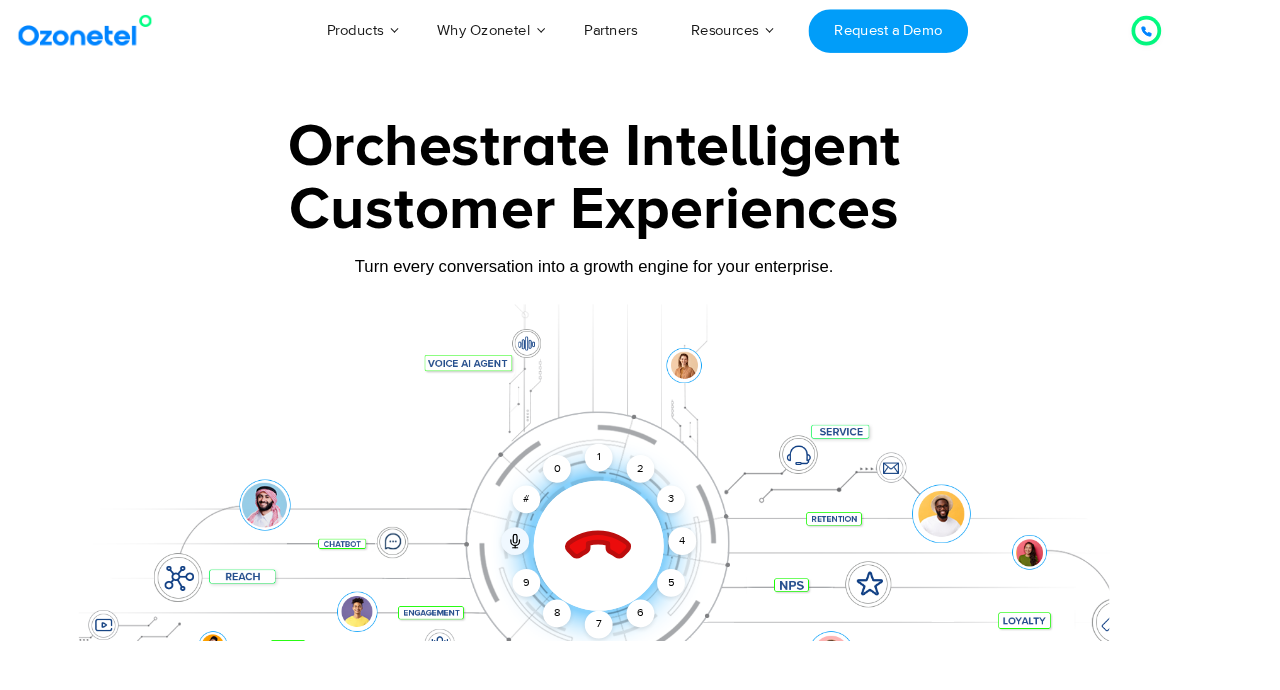 click on "2" at bounding box center [690, 505] 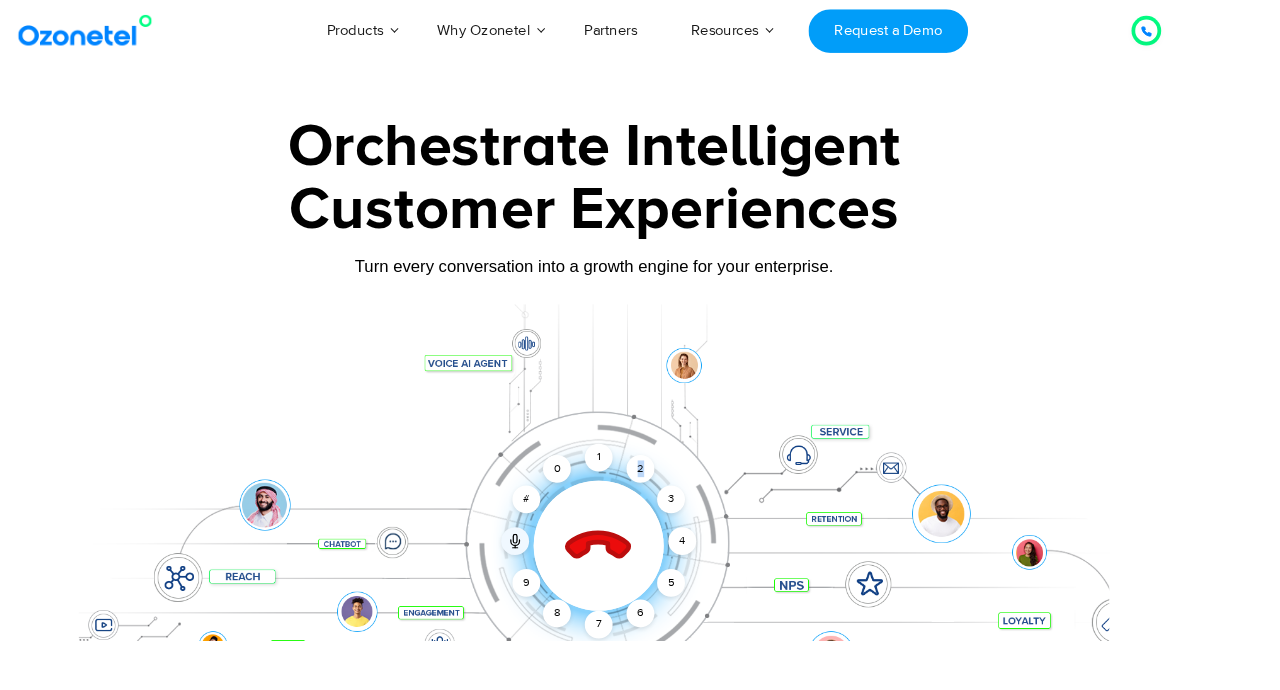 click on "1" at bounding box center [645, 493] 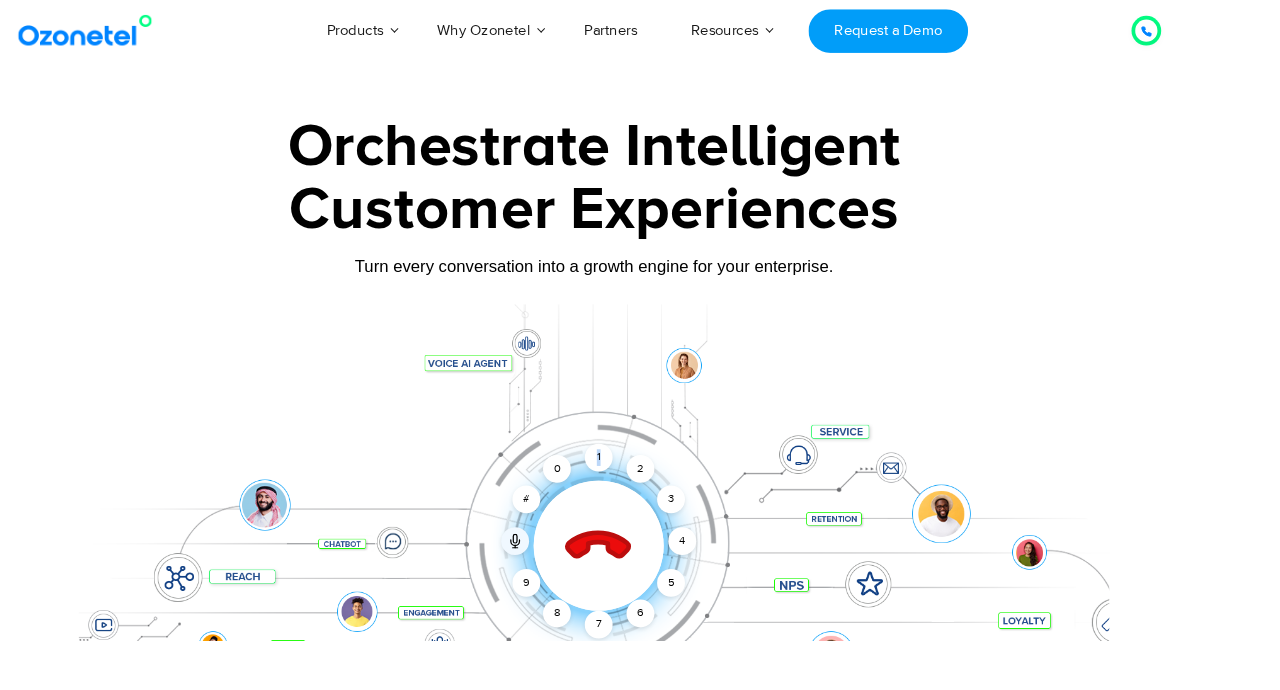 click on "2" at bounding box center (690, 505) 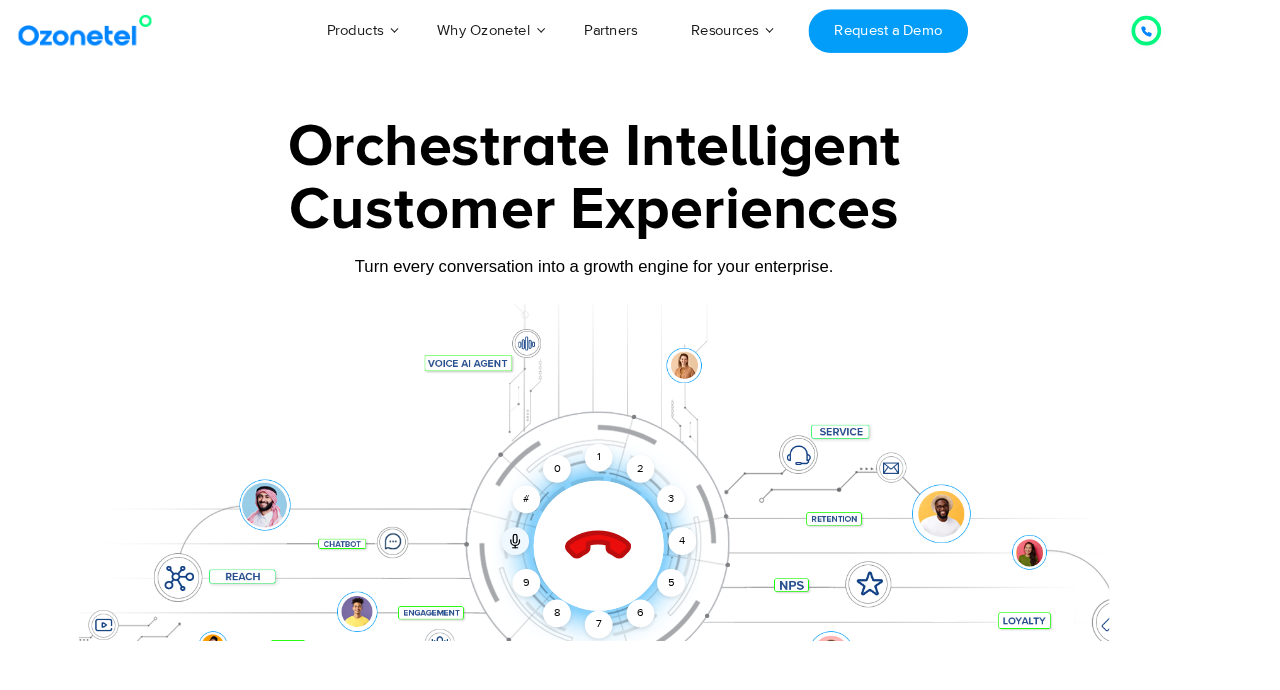 click at bounding box center (555, 583) 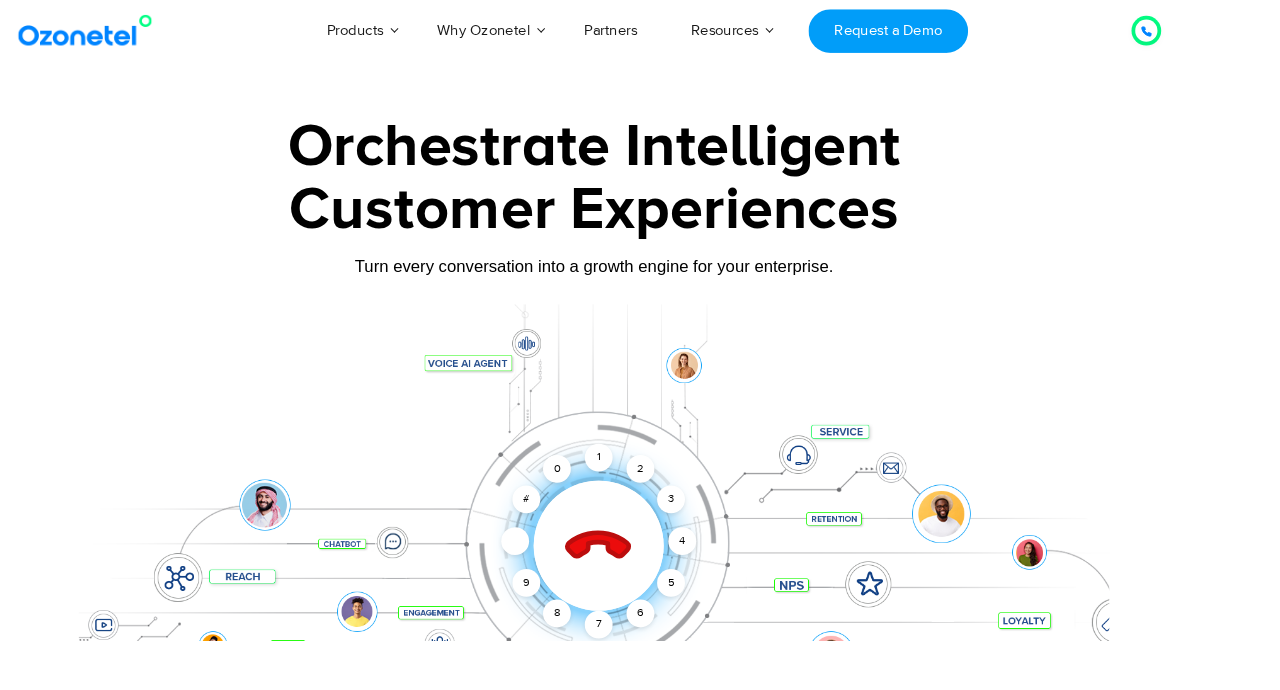 click at bounding box center (555, 583) 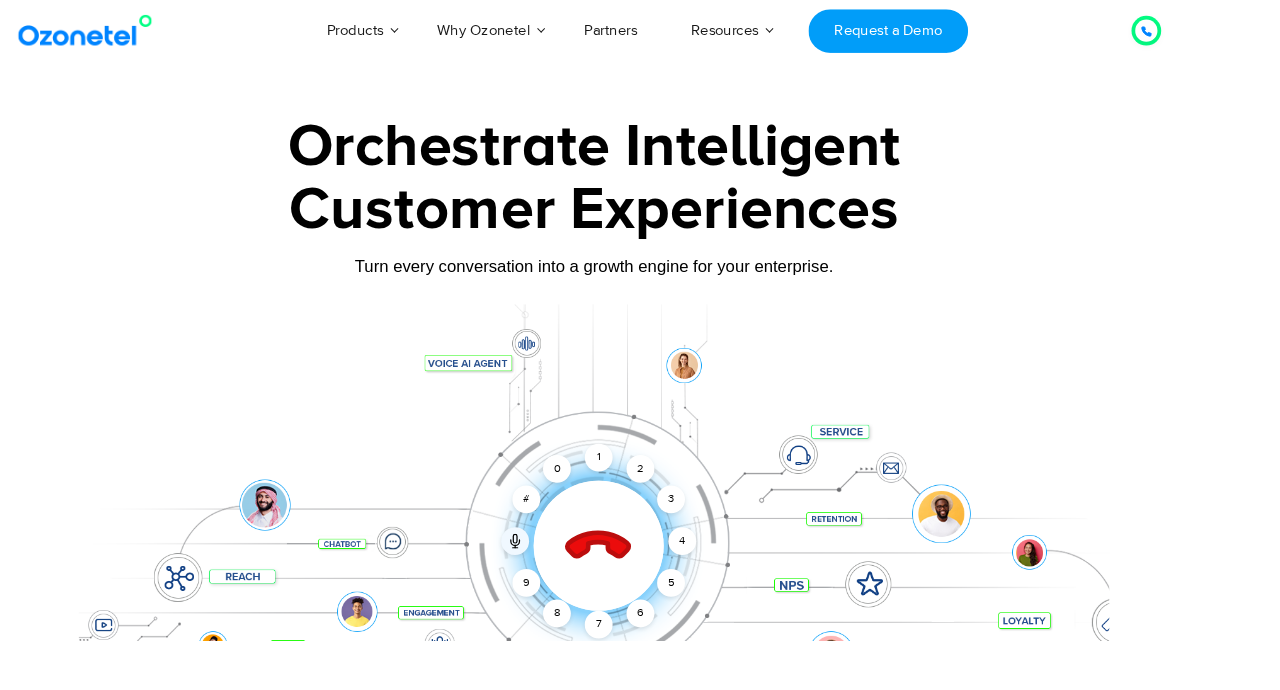 click at bounding box center (555, 583) 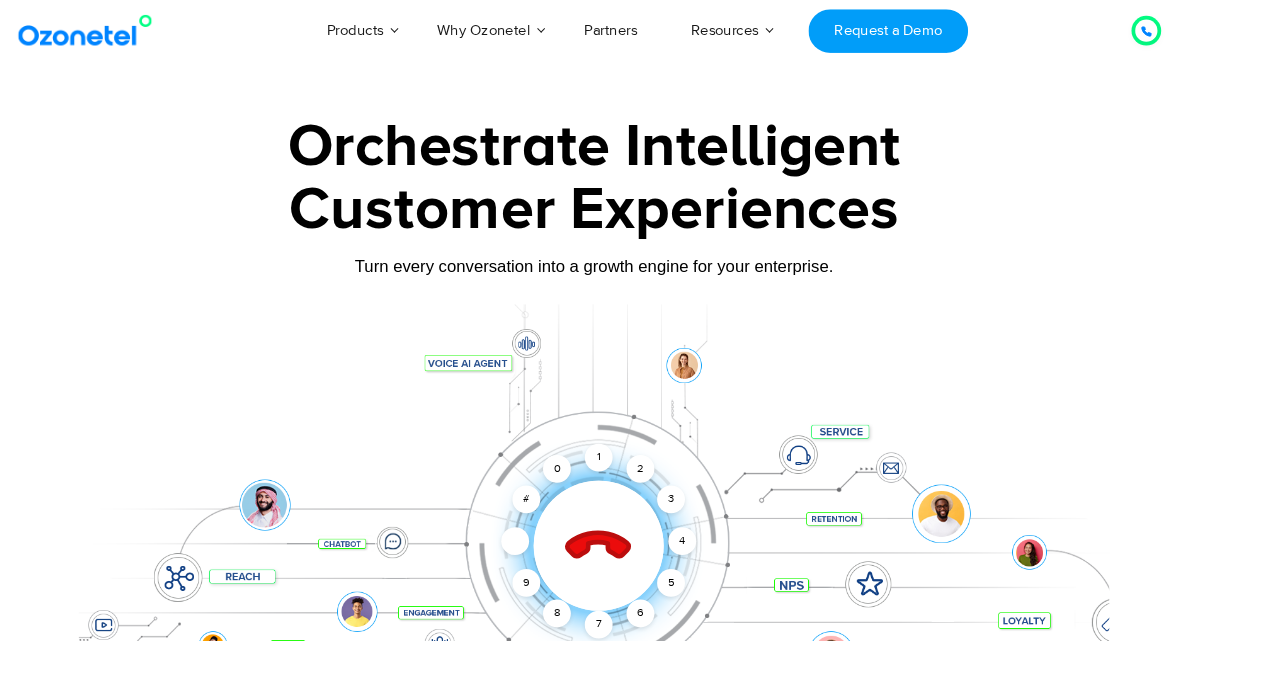 click 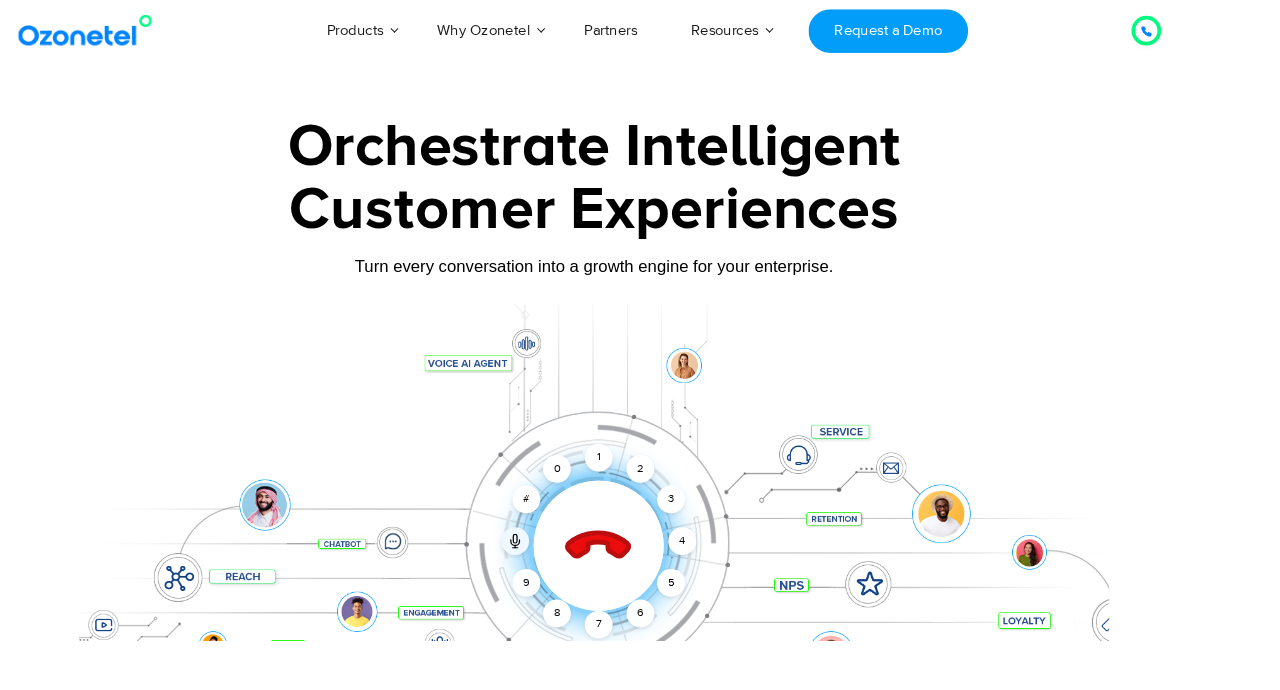 click on "0" at bounding box center (600, 505) 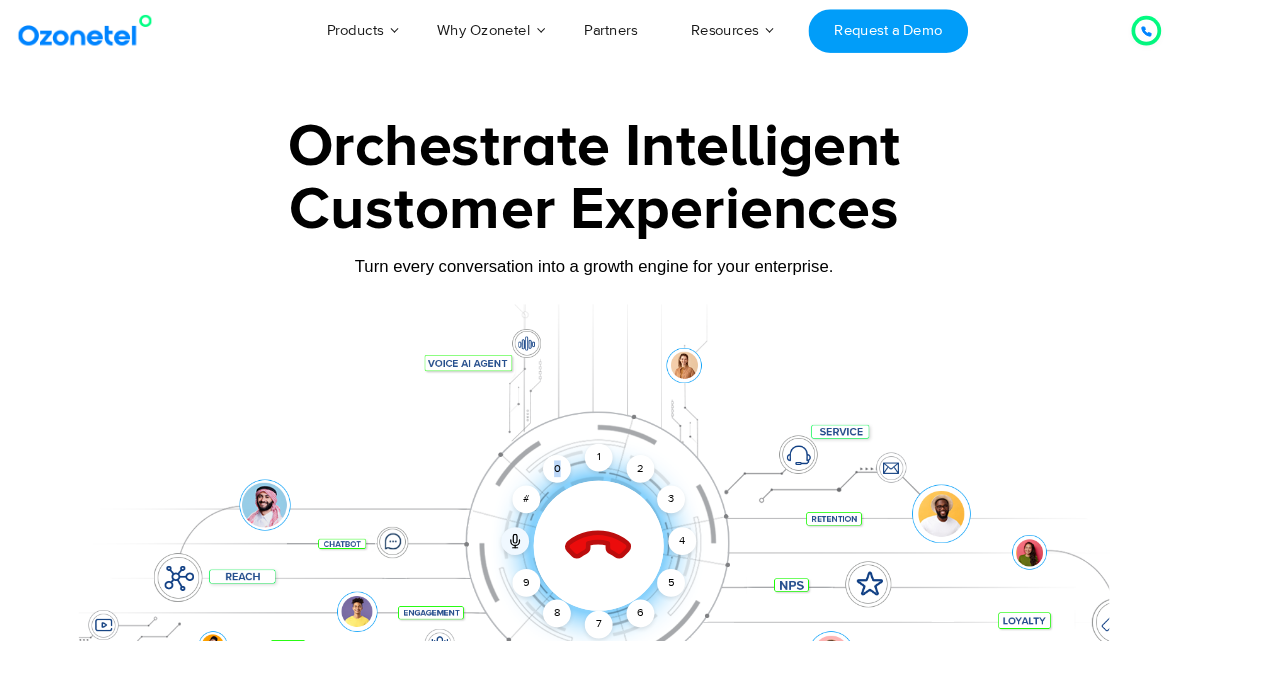 click on "1" at bounding box center [645, 493] 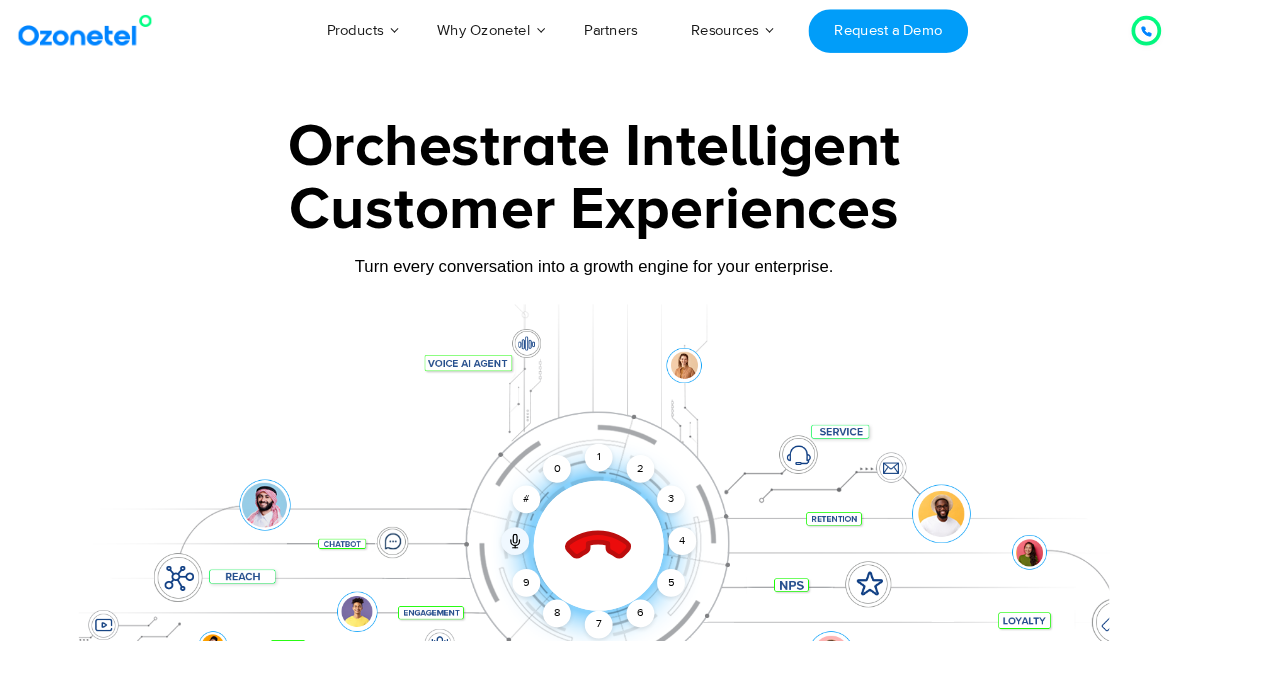 click 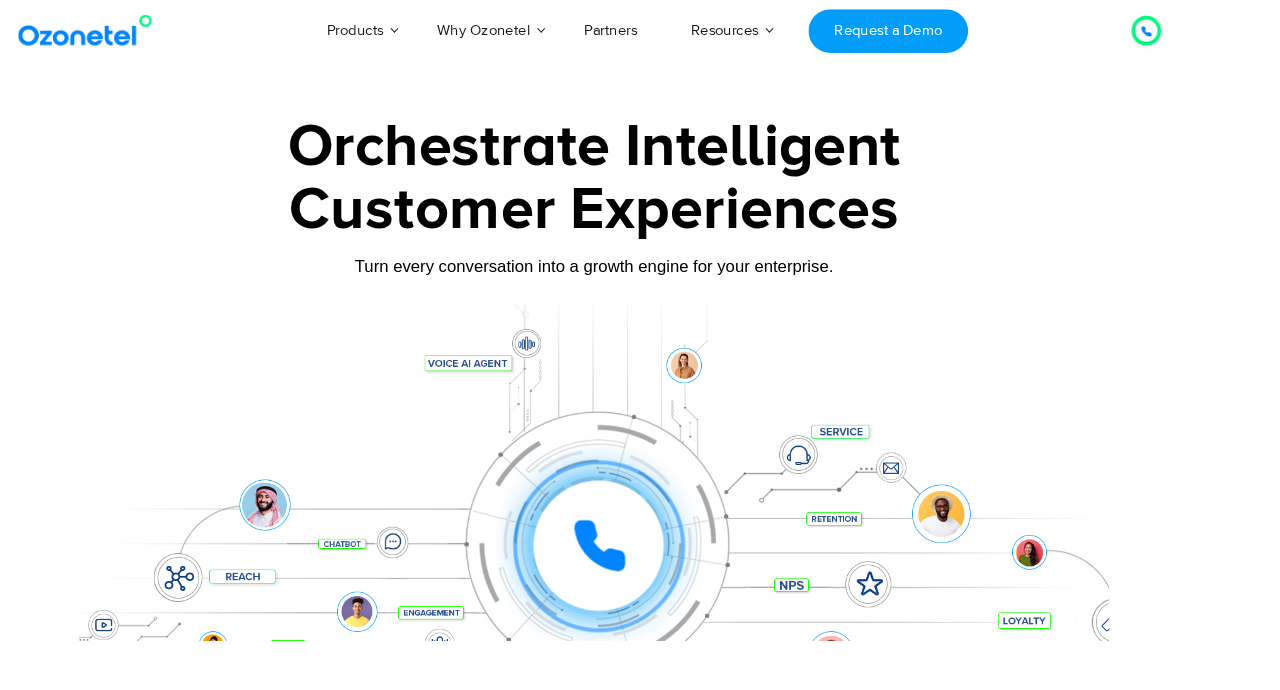 click 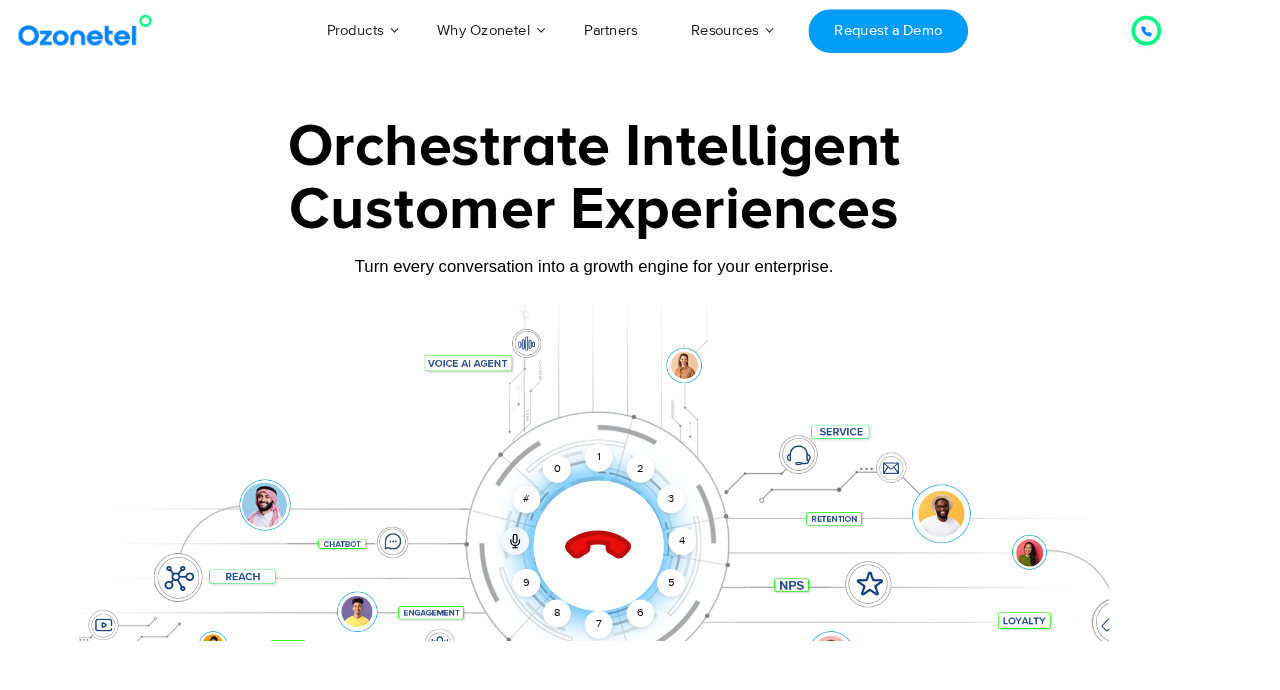 click on "1" at bounding box center (645, 493) 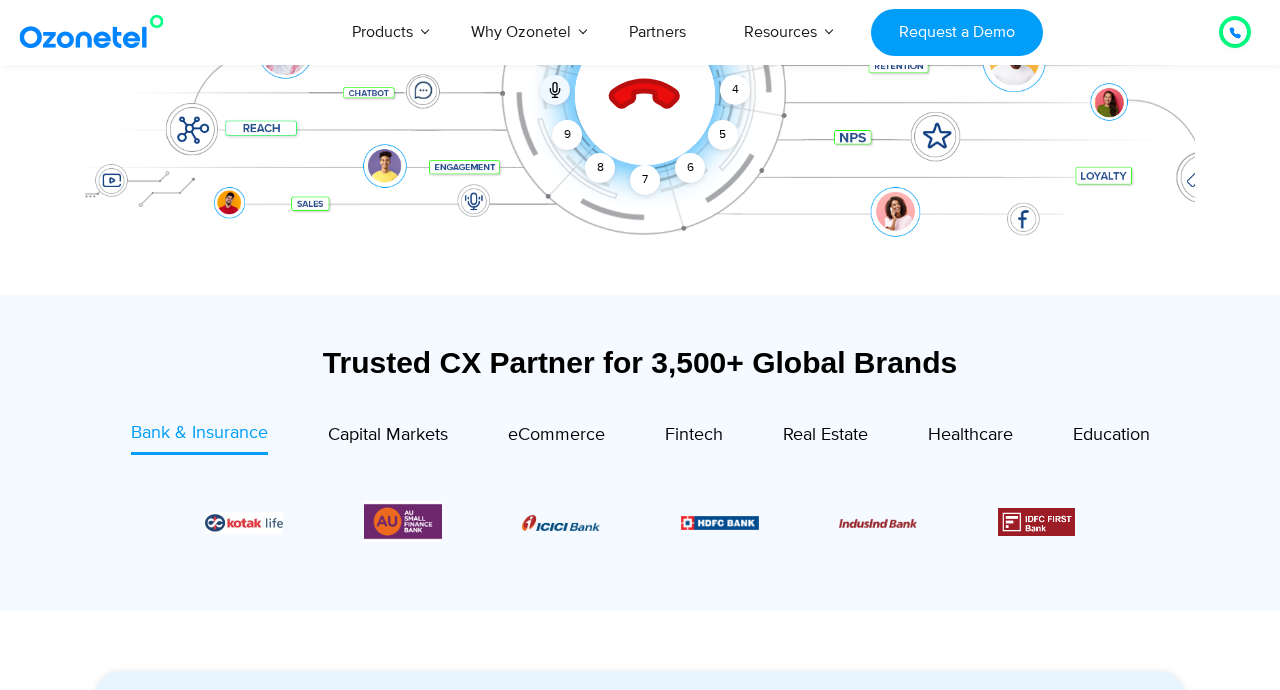 scroll, scrollTop: 0, scrollLeft: 0, axis: both 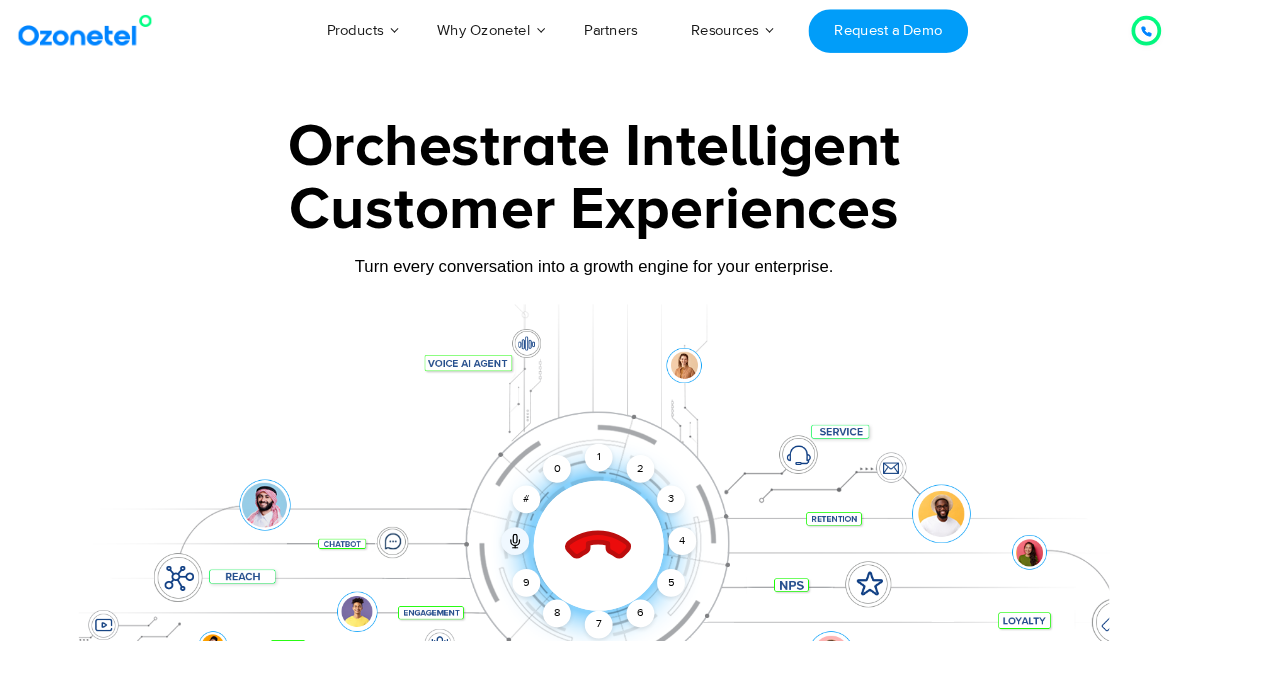 click 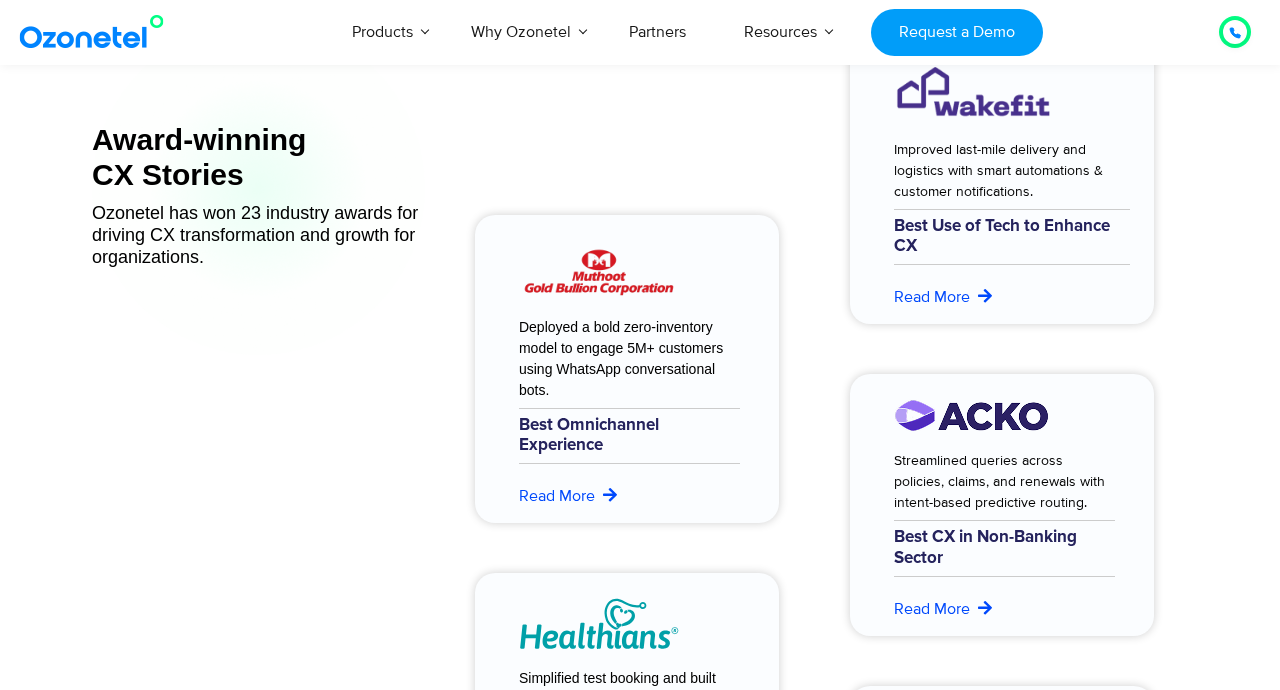 scroll, scrollTop: 7672, scrollLeft: 0, axis: vertical 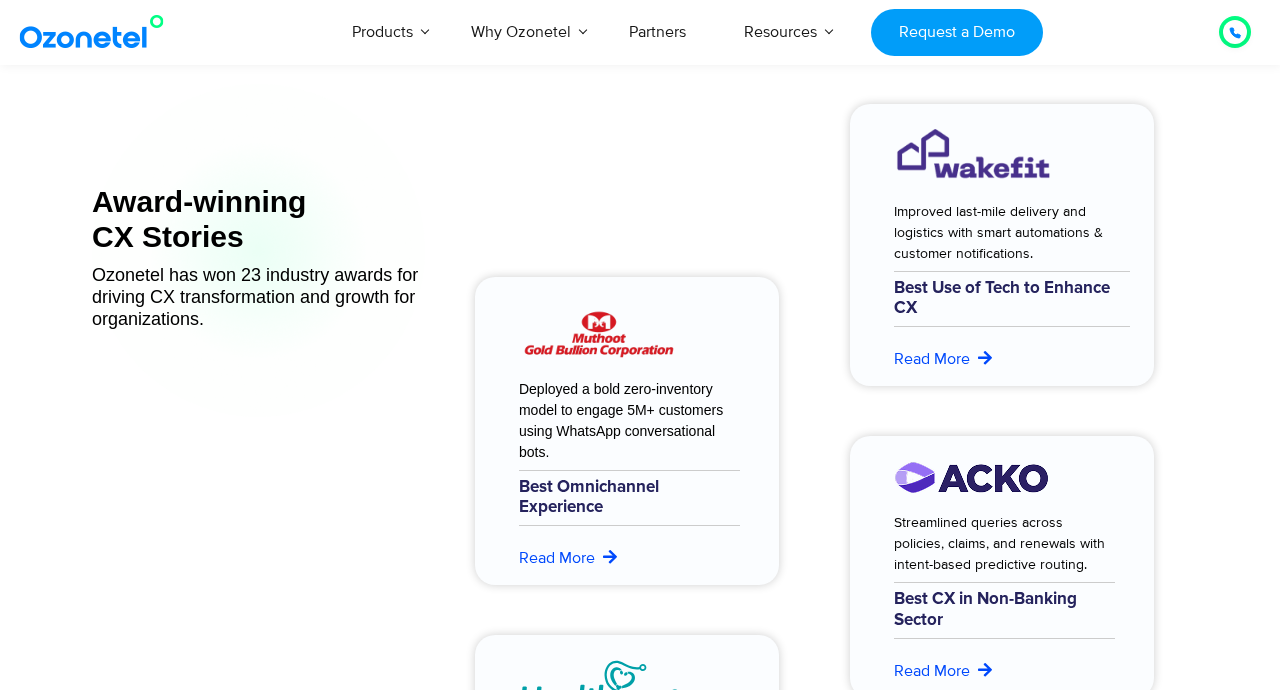 click at bounding box center (1235, 32) 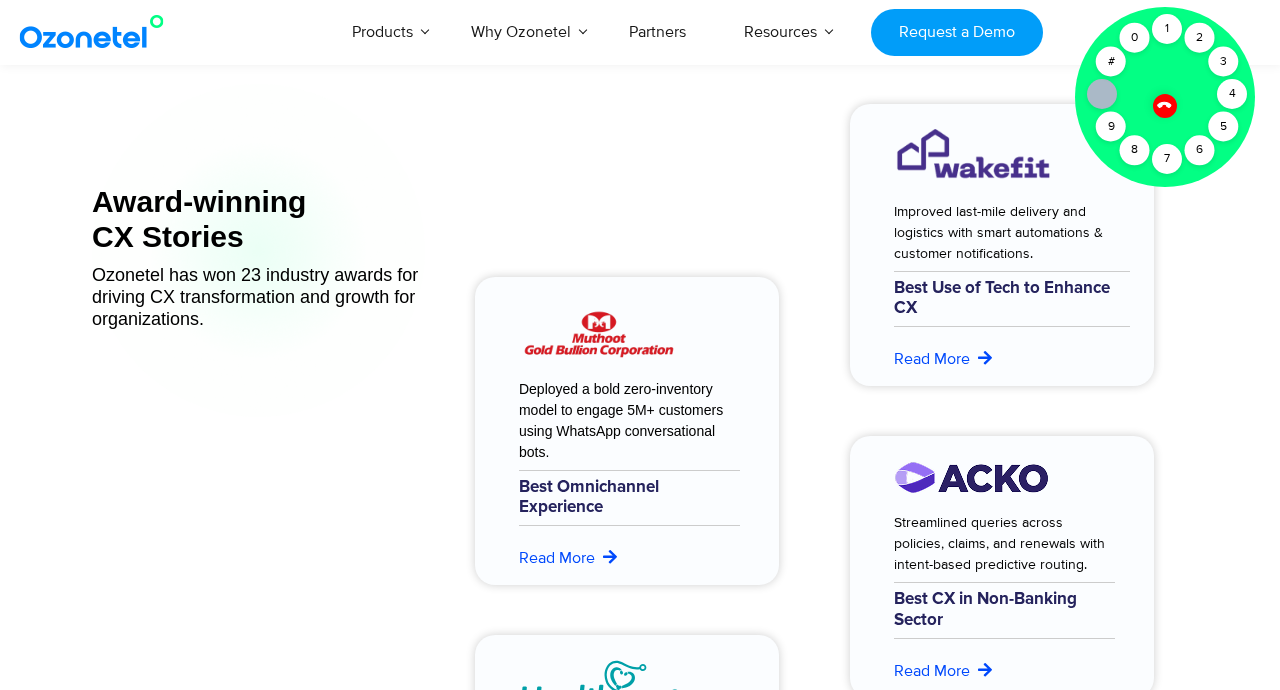 click on "1" at bounding box center [1167, 29] 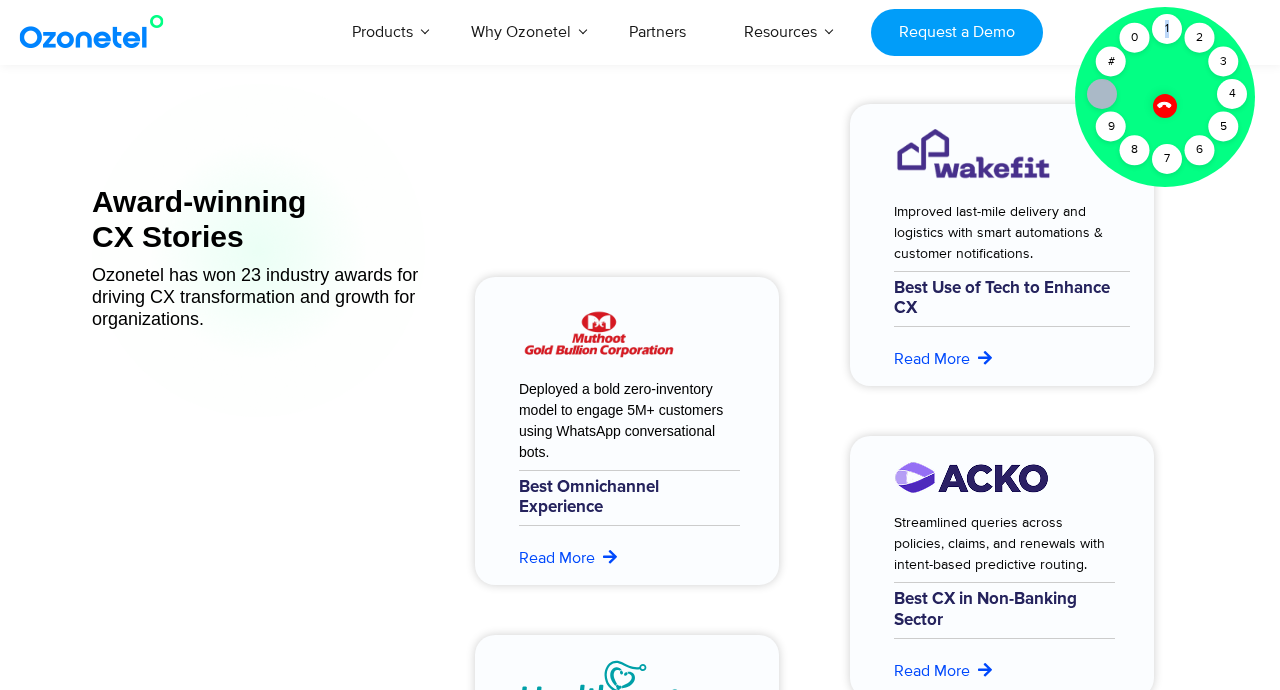 click on "2" at bounding box center [1200, 38] 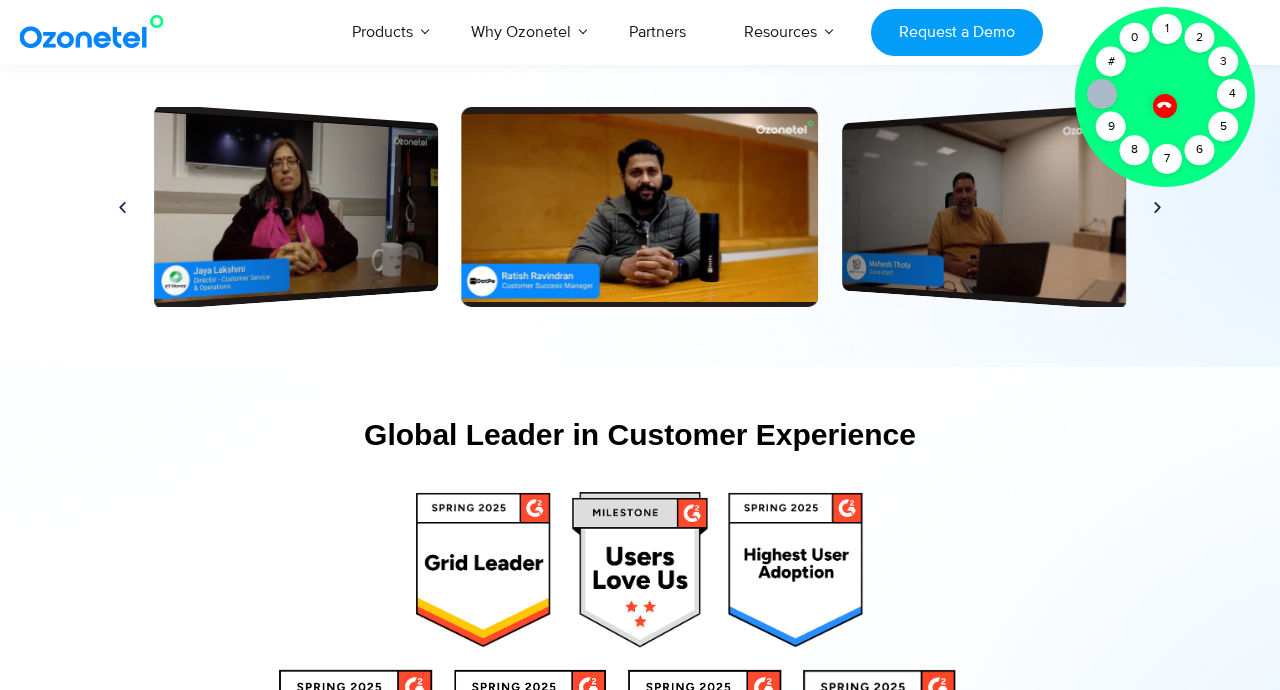 scroll, scrollTop: 9413, scrollLeft: 0, axis: vertical 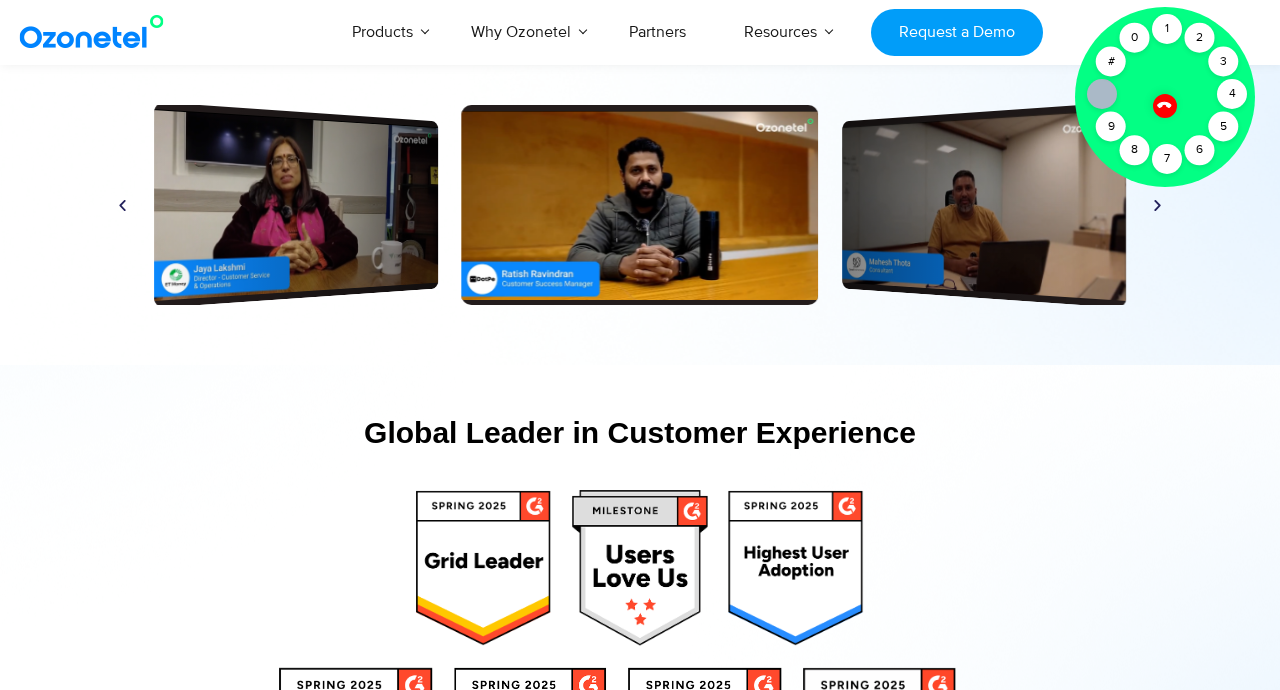 click on "Play" at bounding box center (984, 204) 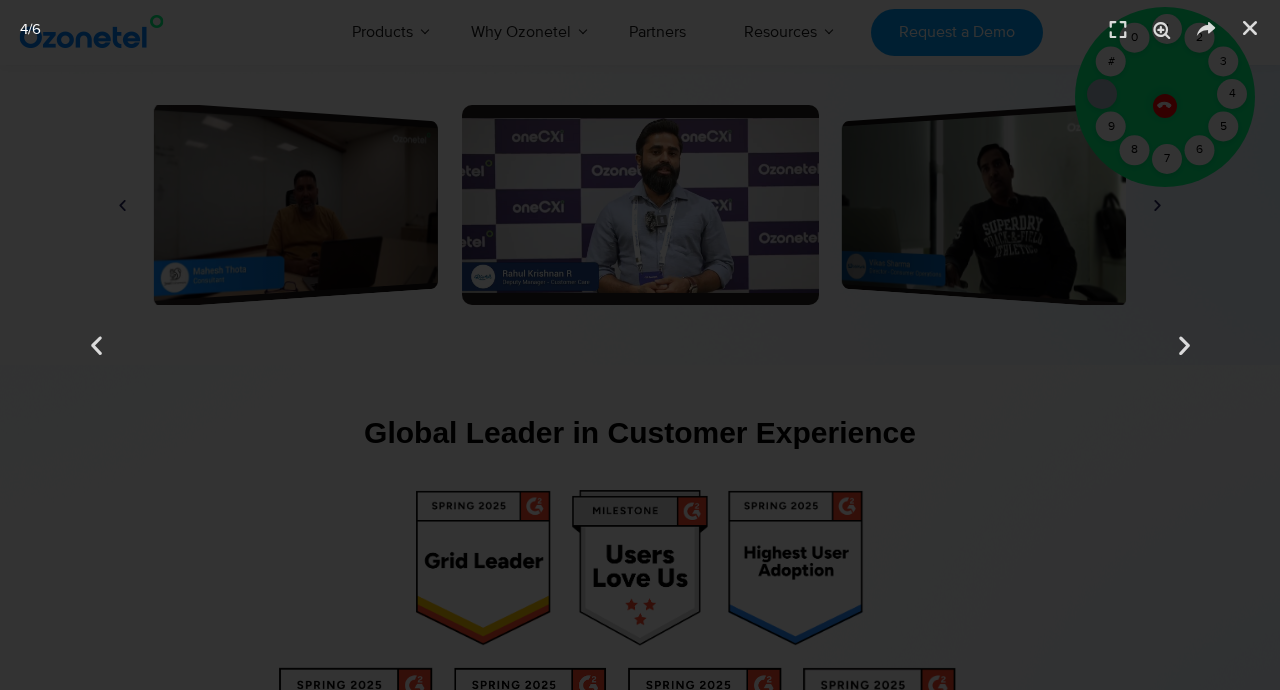 click on "Next" at bounding box center [1184, 345] 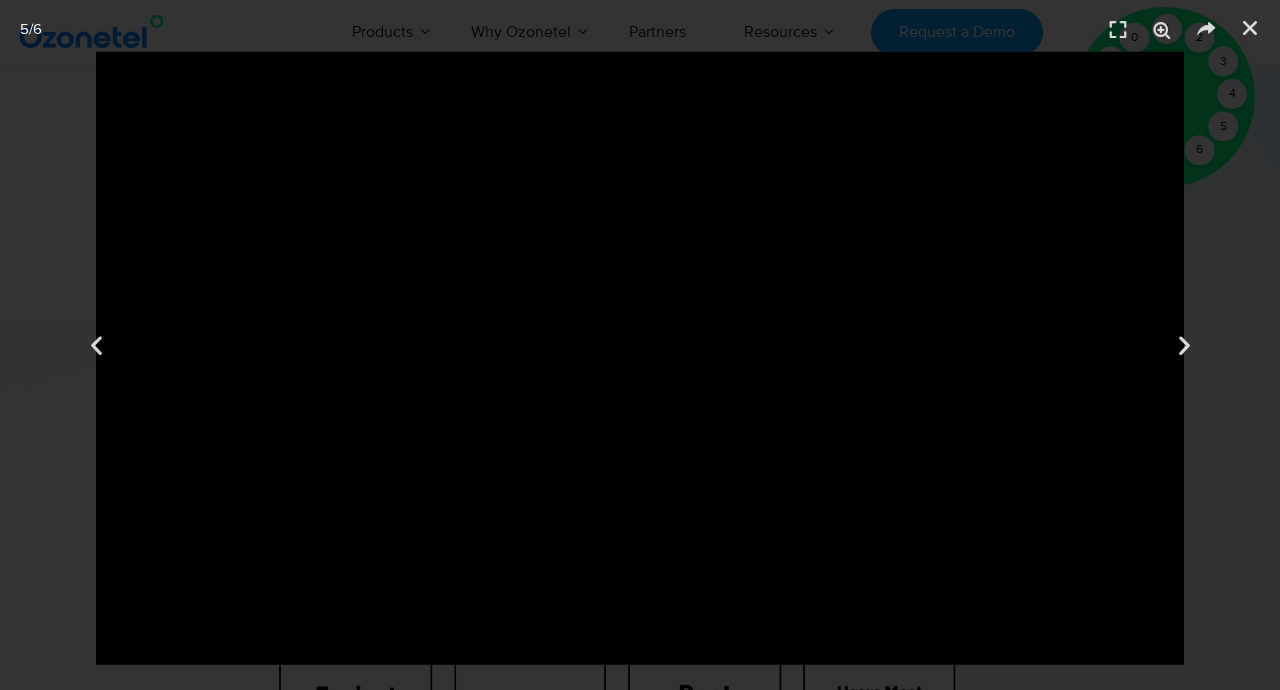 scroll, scrollTop: 9439, scrollLeft: 0, axis: vertical 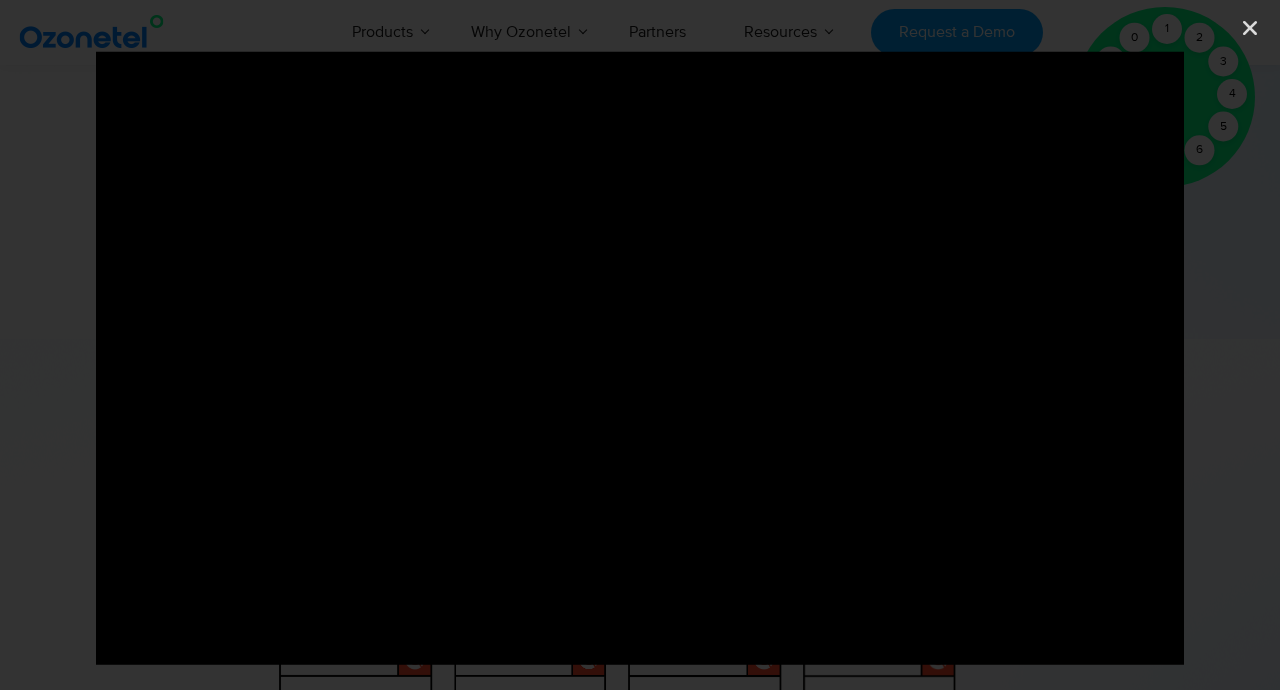 click at bounding box center [1250, 28] 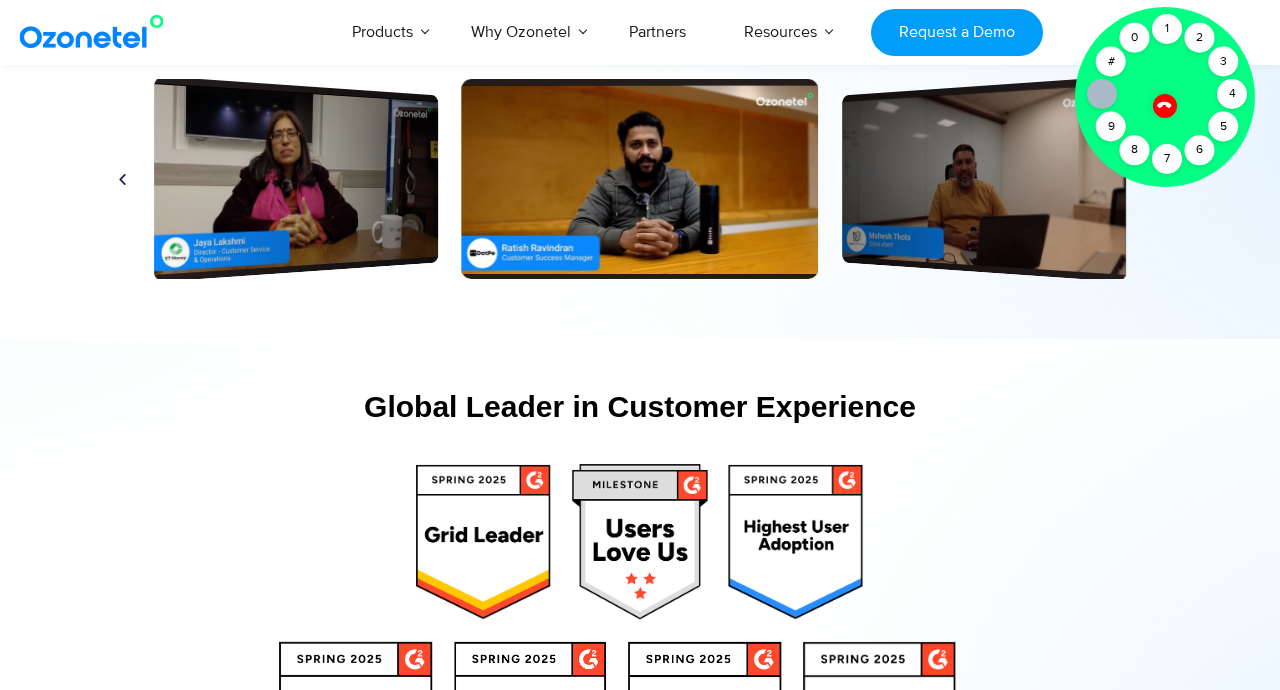 scroll, scrollTop: 9414, scrollLeft: 0, axis: vertical 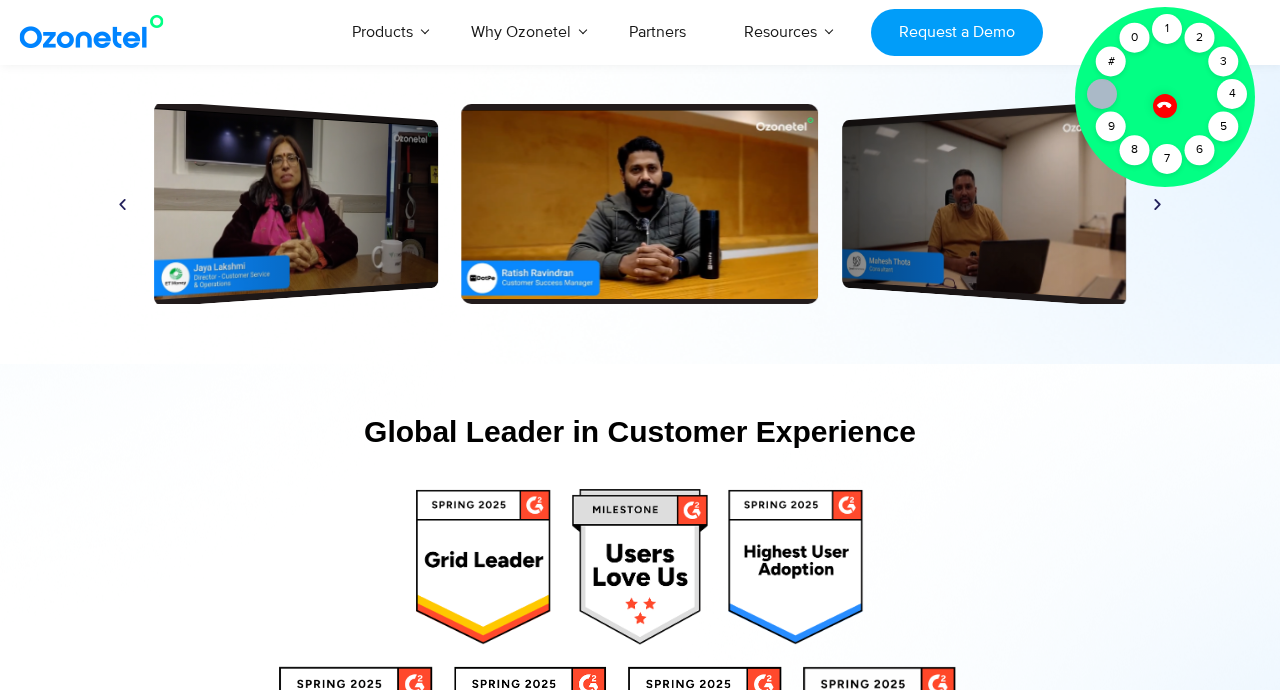 click 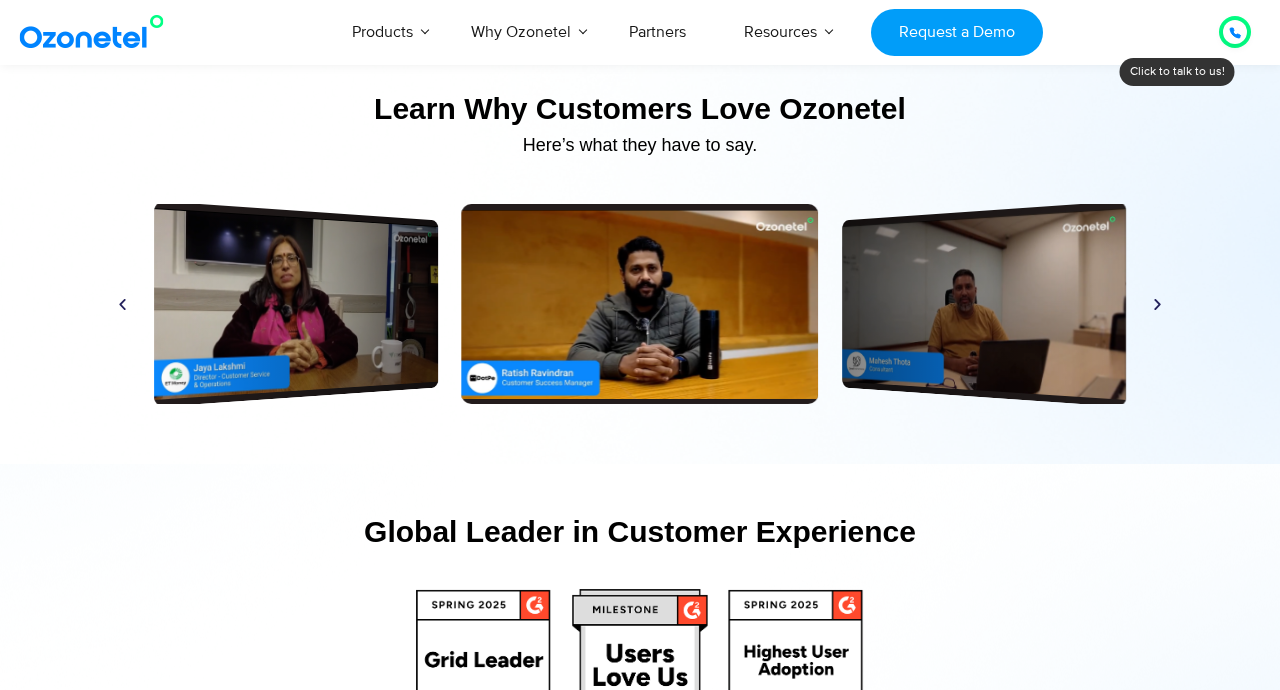 scroll, scrollTop: 9315, scrollLeft: 0, axis: vertical 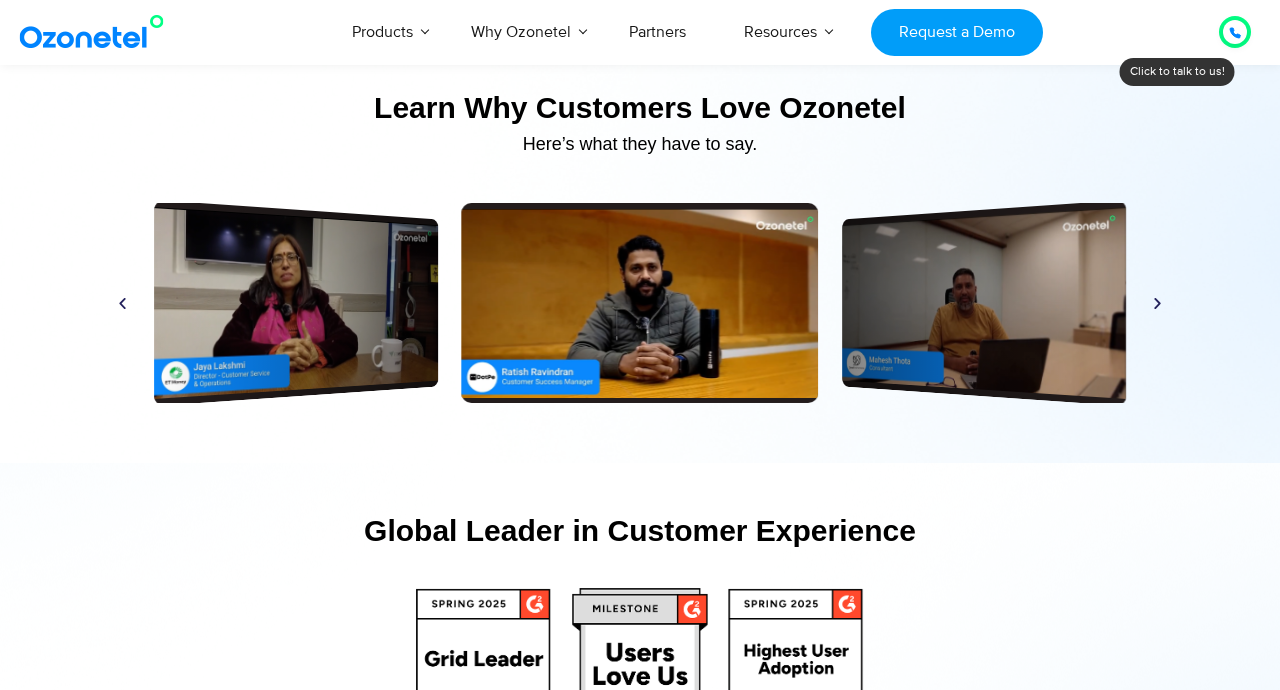 click on "Play" at bounding box center [984, 302] 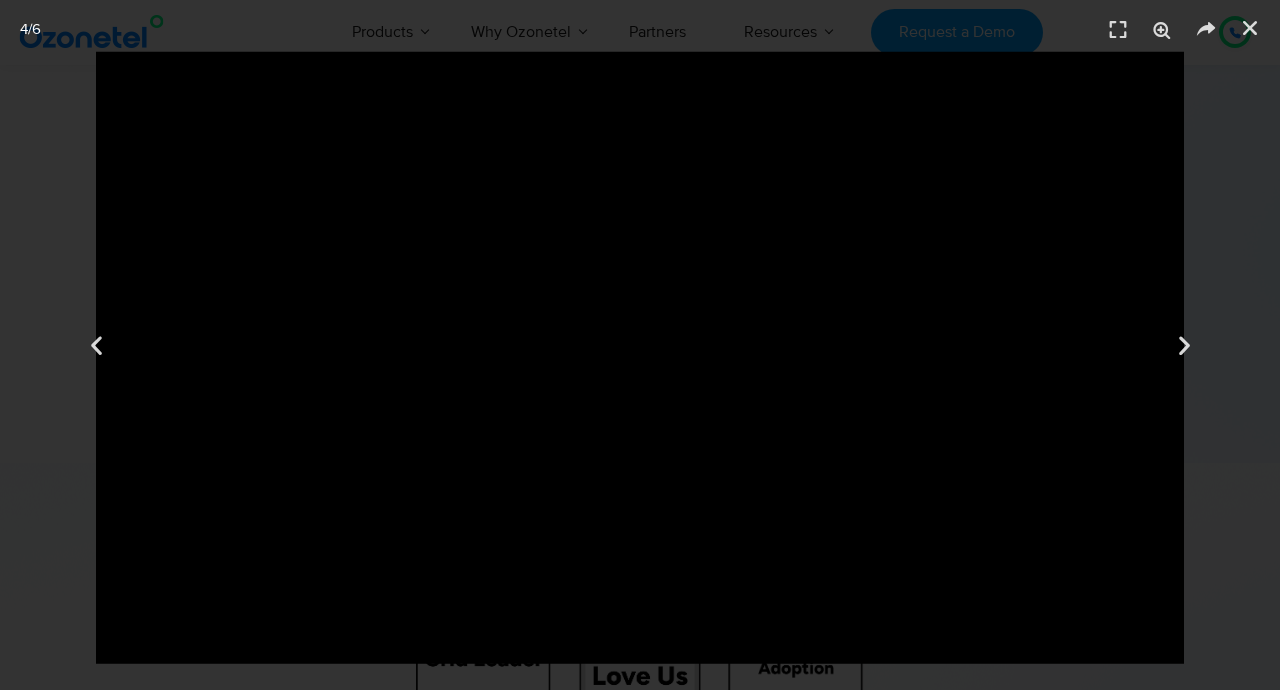 click on "Next" at bounding box center [1184, 345] 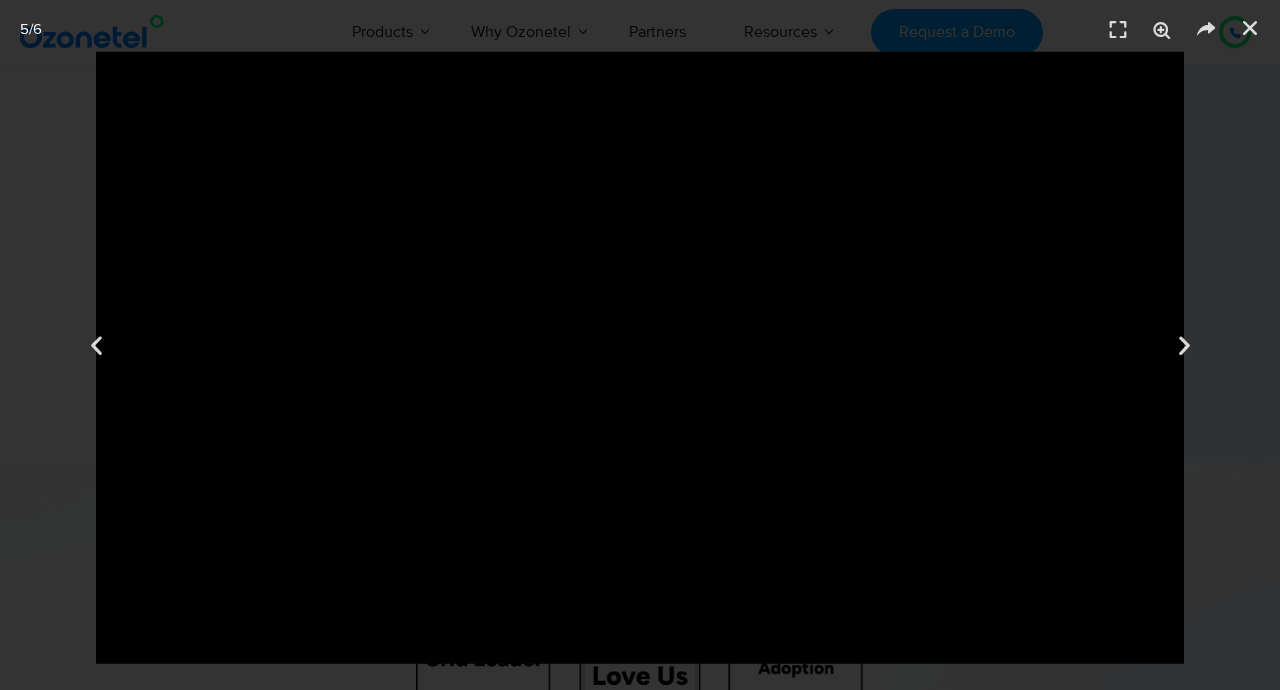 click at bounding box center [96, 345] 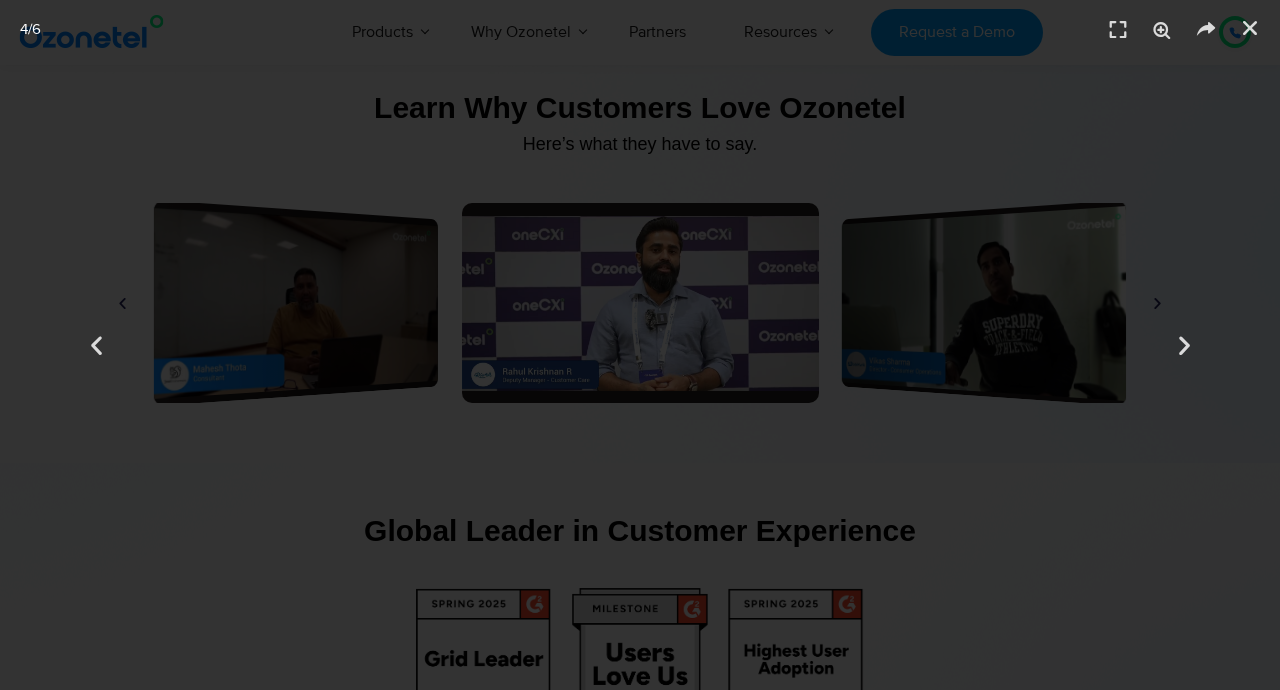 click on "Next" at bounding box center [1184, 345] 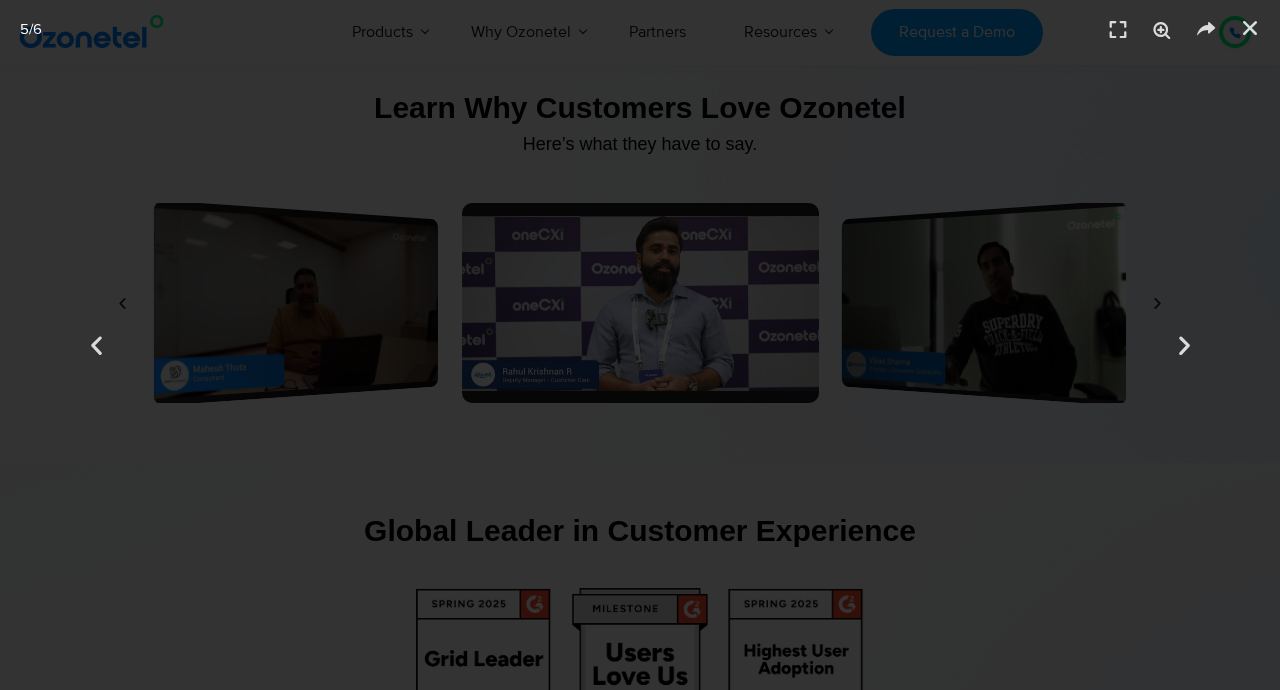 click at bounding box center (640, 345) 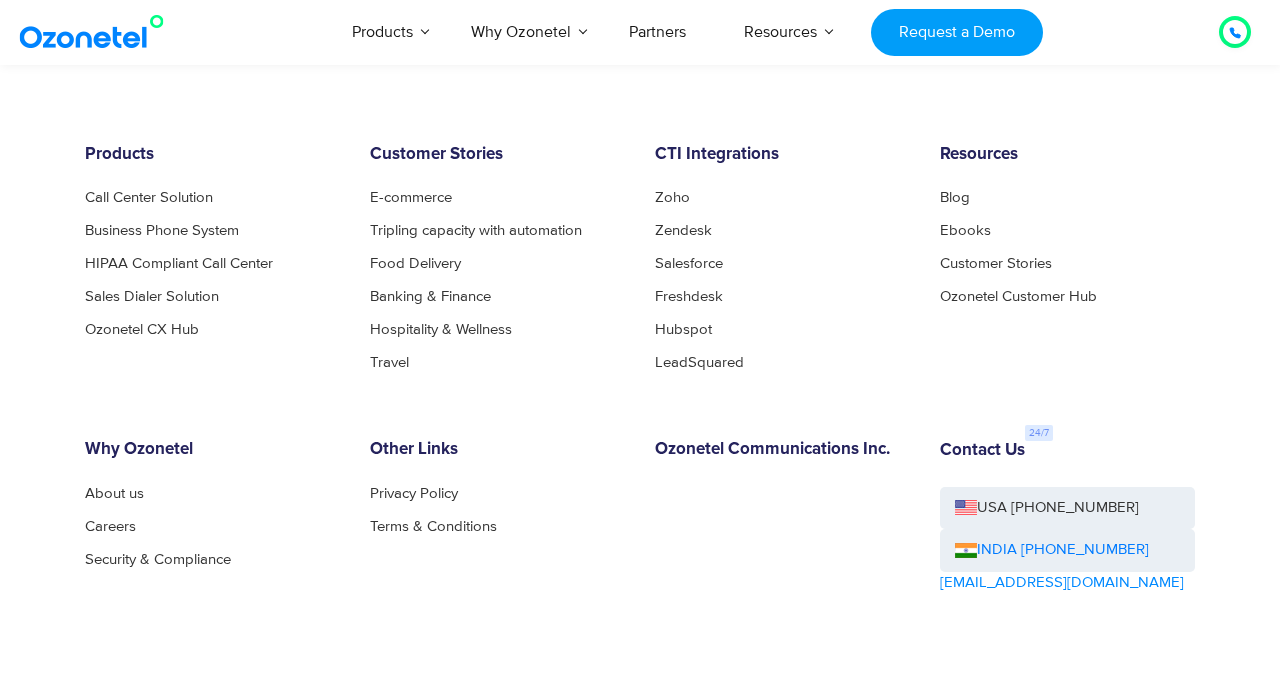 scroll, scrollTop: 10639, scrollLeft: 0, axis: vertical 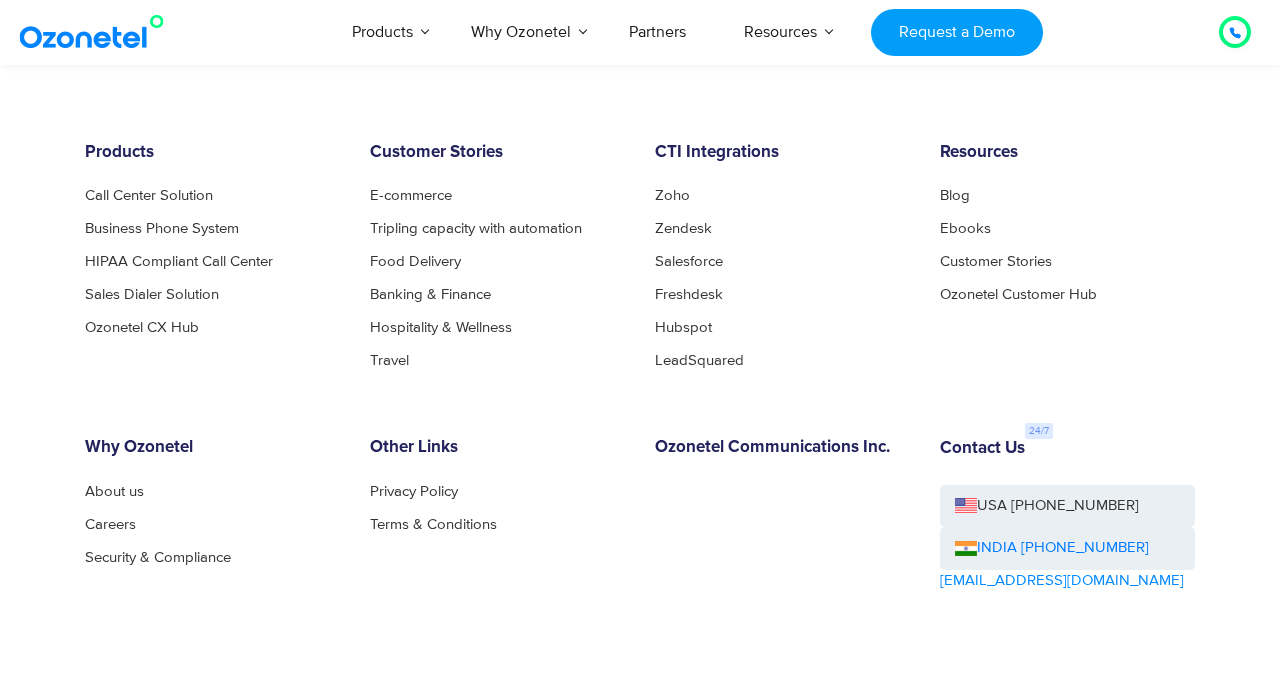 click on "HIPAA Compliant Call Center" at bounding box center [179, 261] 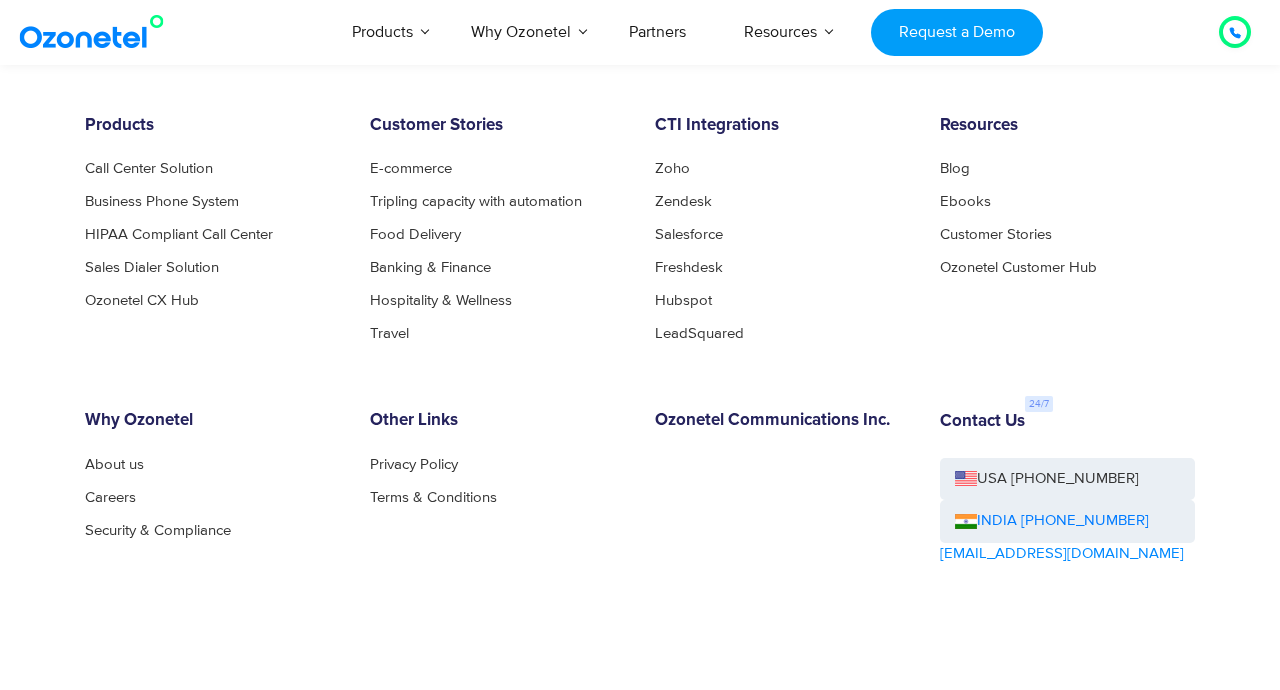 scroll, scrollTop: 10703, scrollLeft: 0, axis: vertical 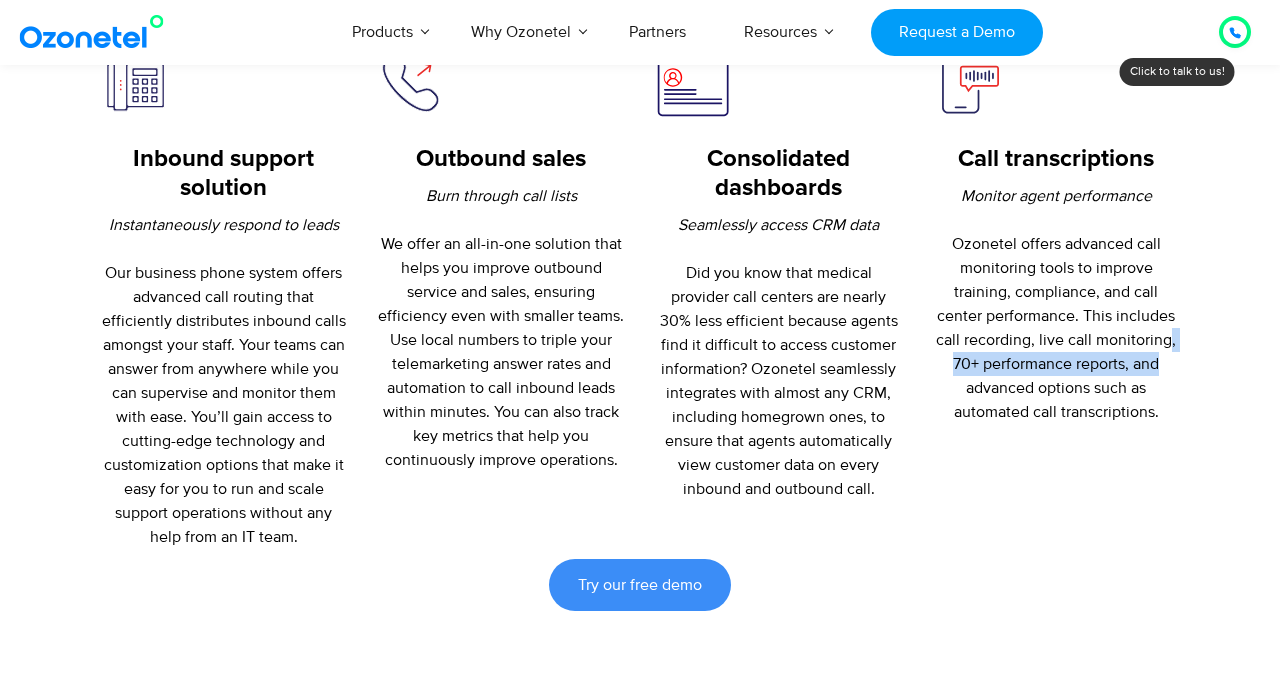 click on "Call transcriptions Monitor agent performance Ozonetel offers advanced call monitoring tools to improve training, compliance, and call center performance. This includes call recording, live call monitoring, 70+ performance reports, and advanced options such as automated call transcriptions." at bounding box center [1057, 296] 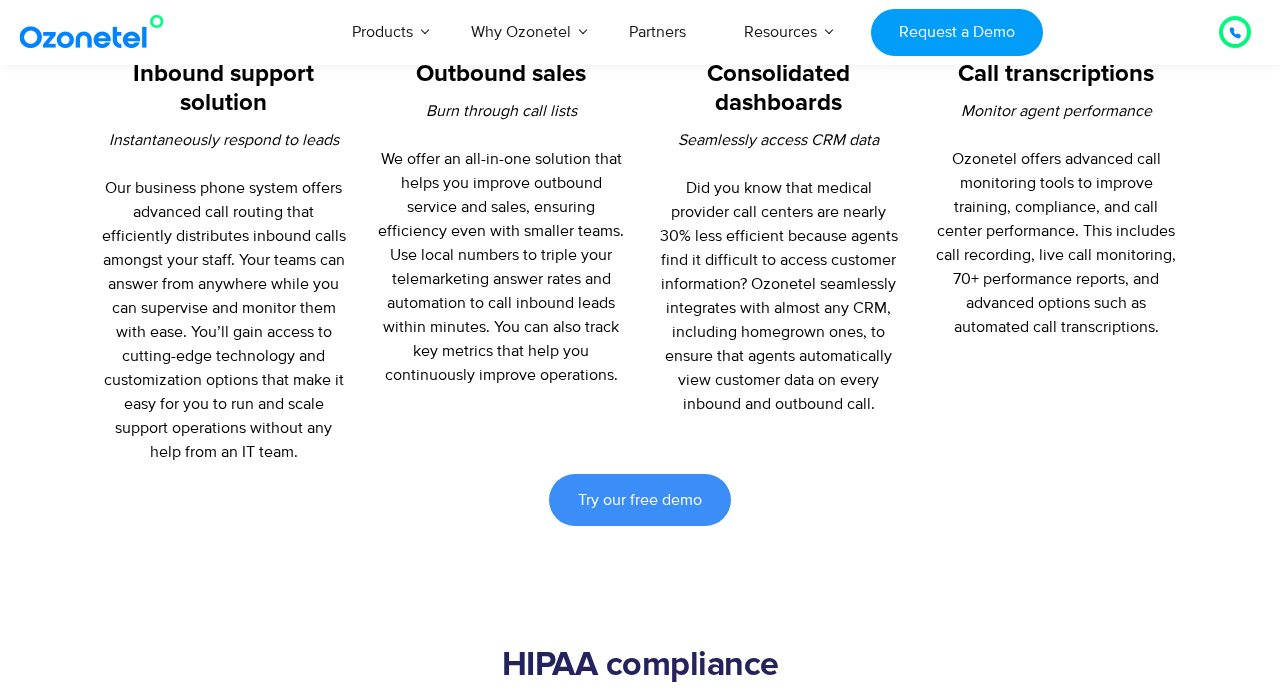 scroll, scrollTop: 887, scrollLeft: 0, axis: vertical 